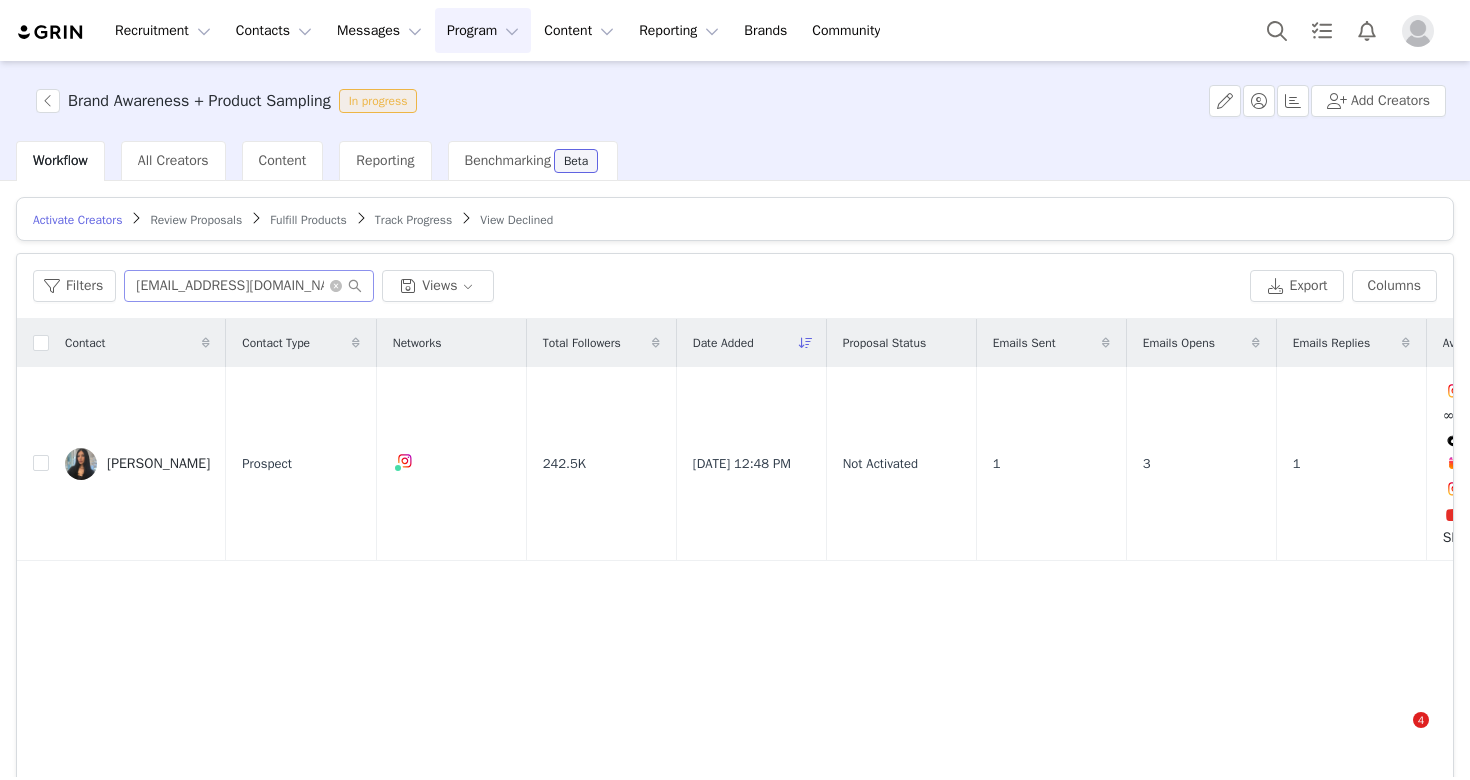 scroll, scrollTop: 0, scrollLeft: 0, axis: both 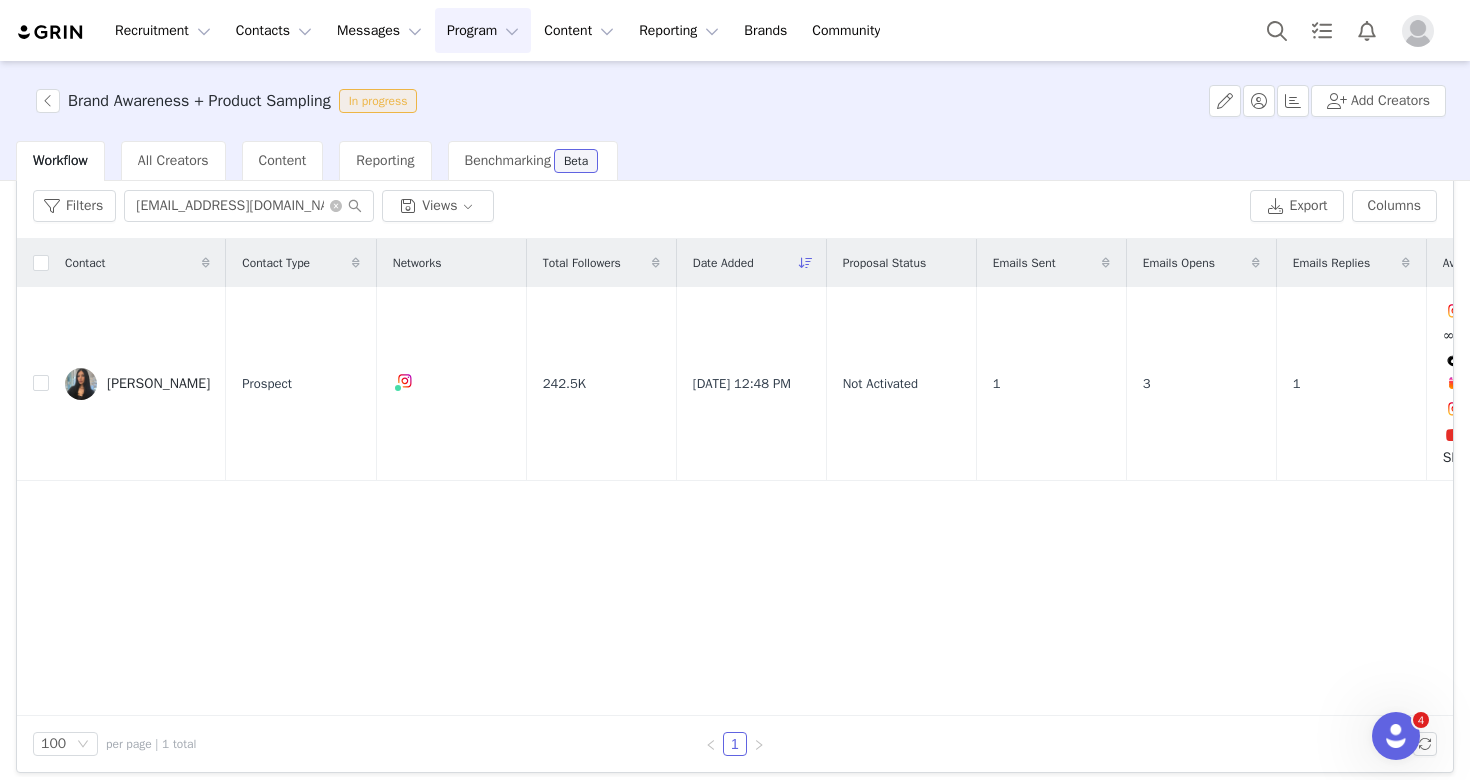 click on "Program Program" at bounding box center (483, 30) 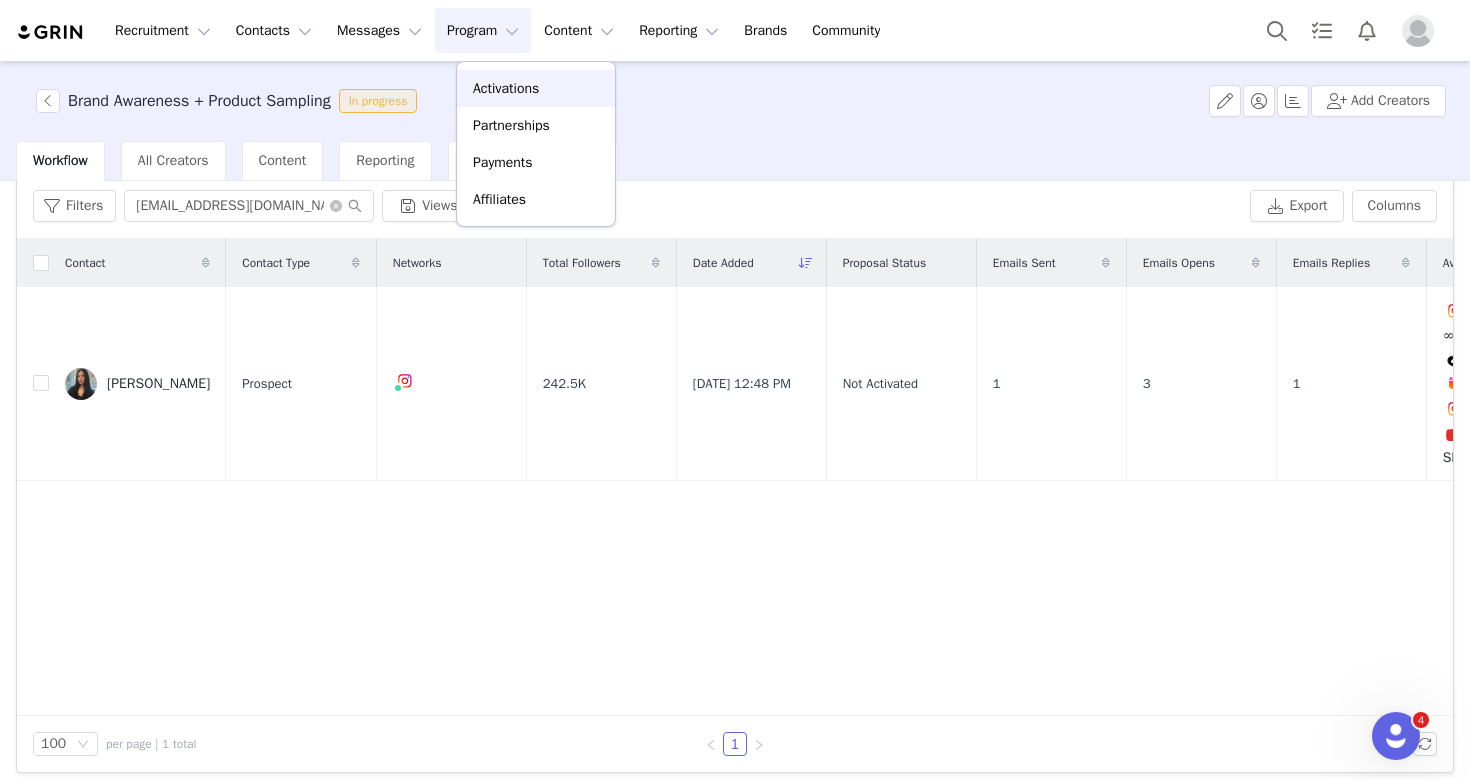click on "Activations" at bounding box center (506, 88) 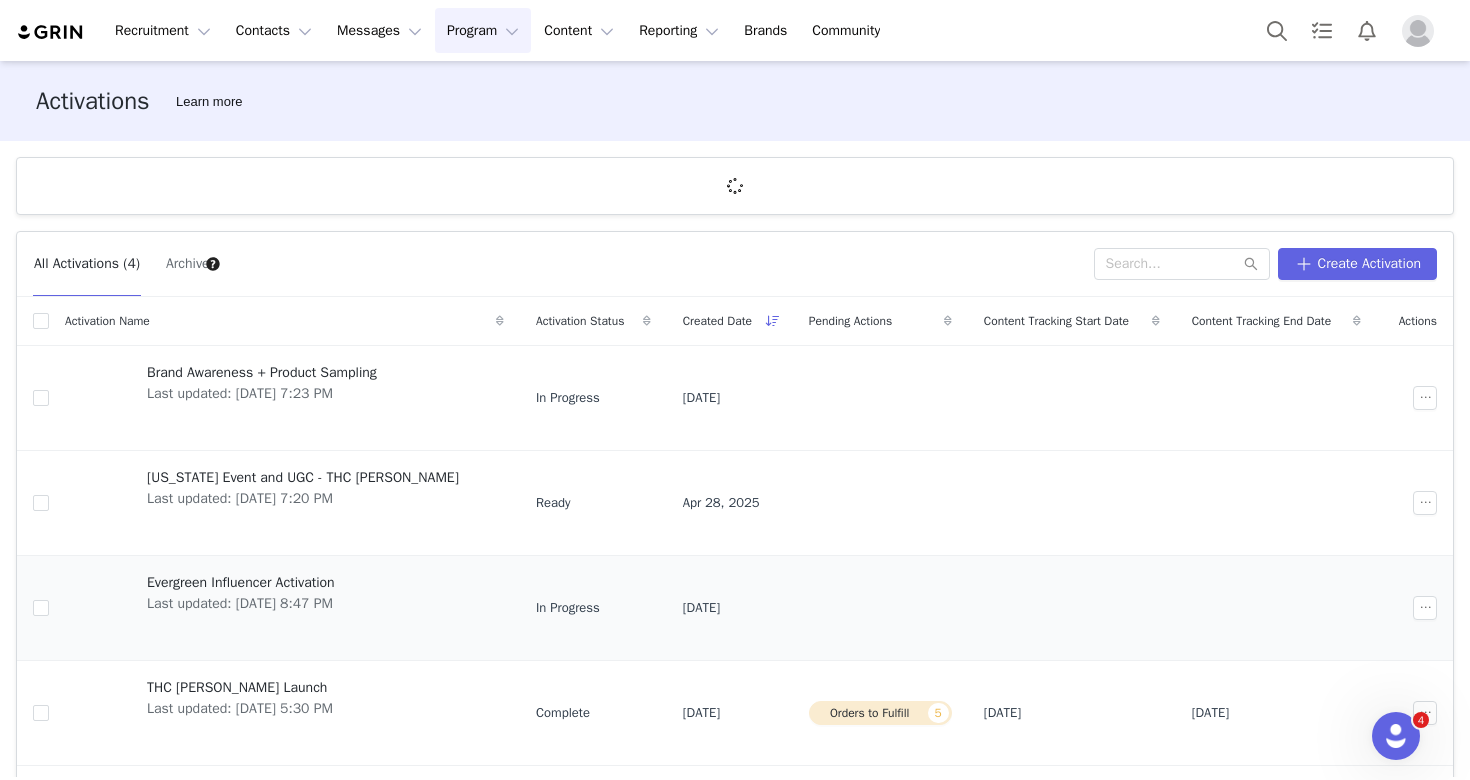 click on "Last updated: [DATE] 8:47 PM" at bounding box center [241, 603] 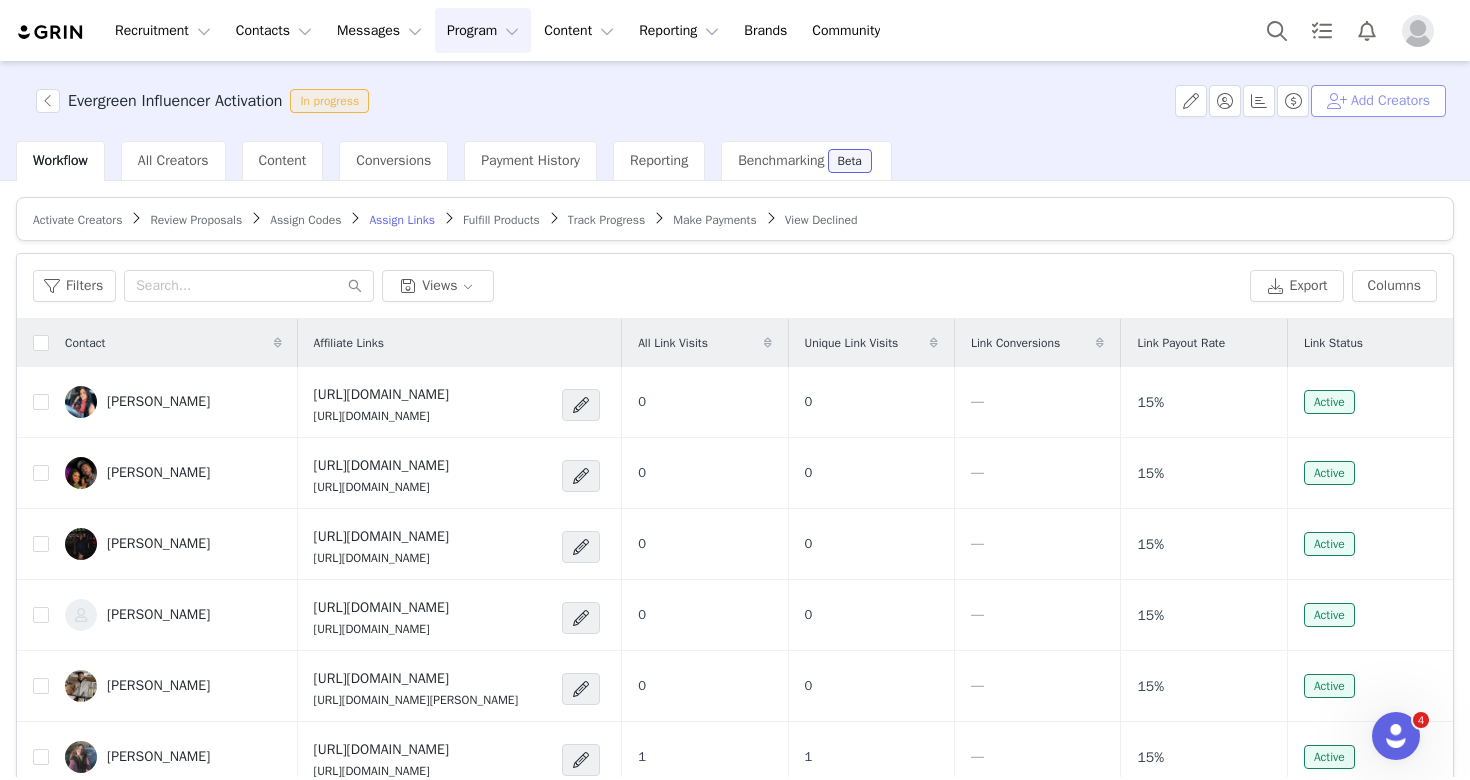 click on "Add Creators" at bounding box center [1378, 101] 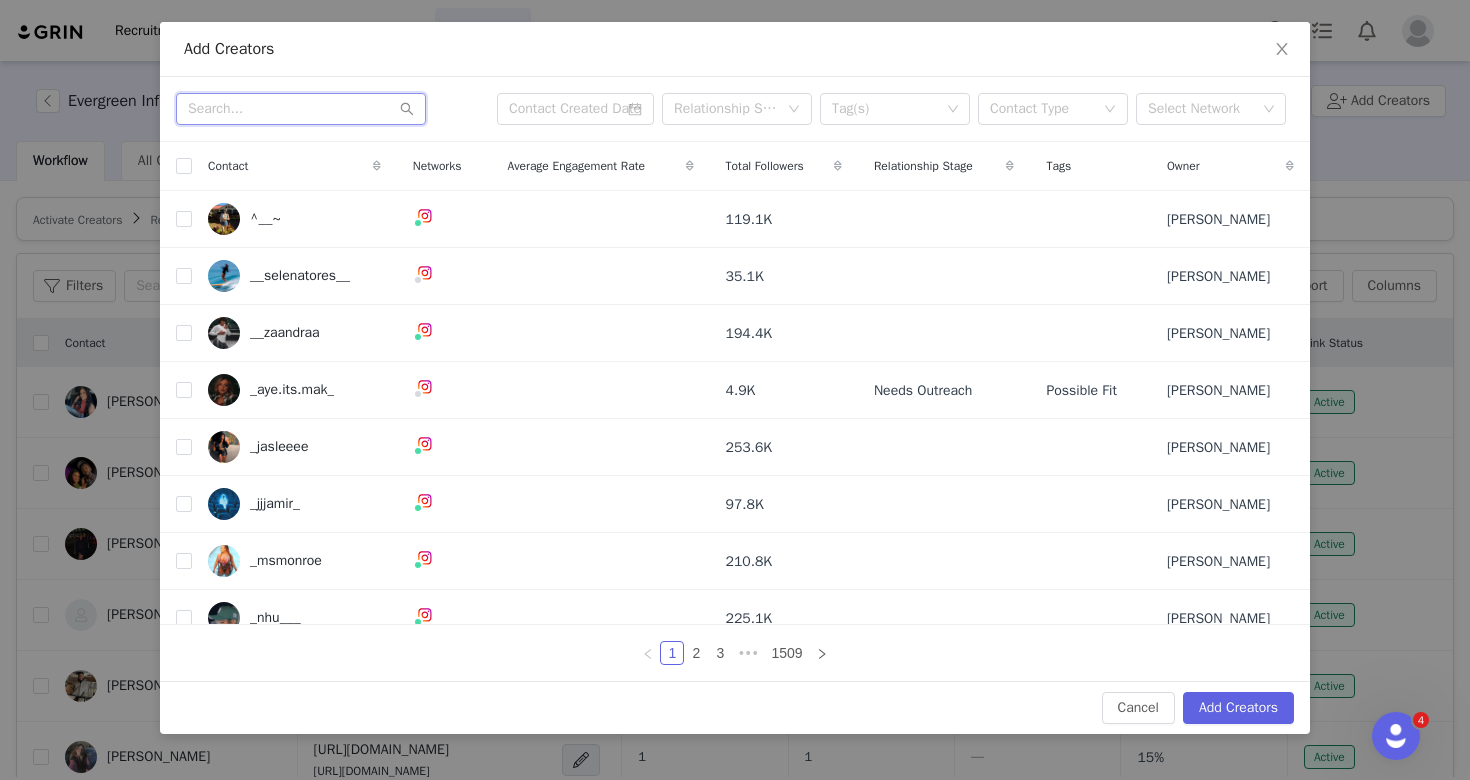 click at bounding box center (301, 109) 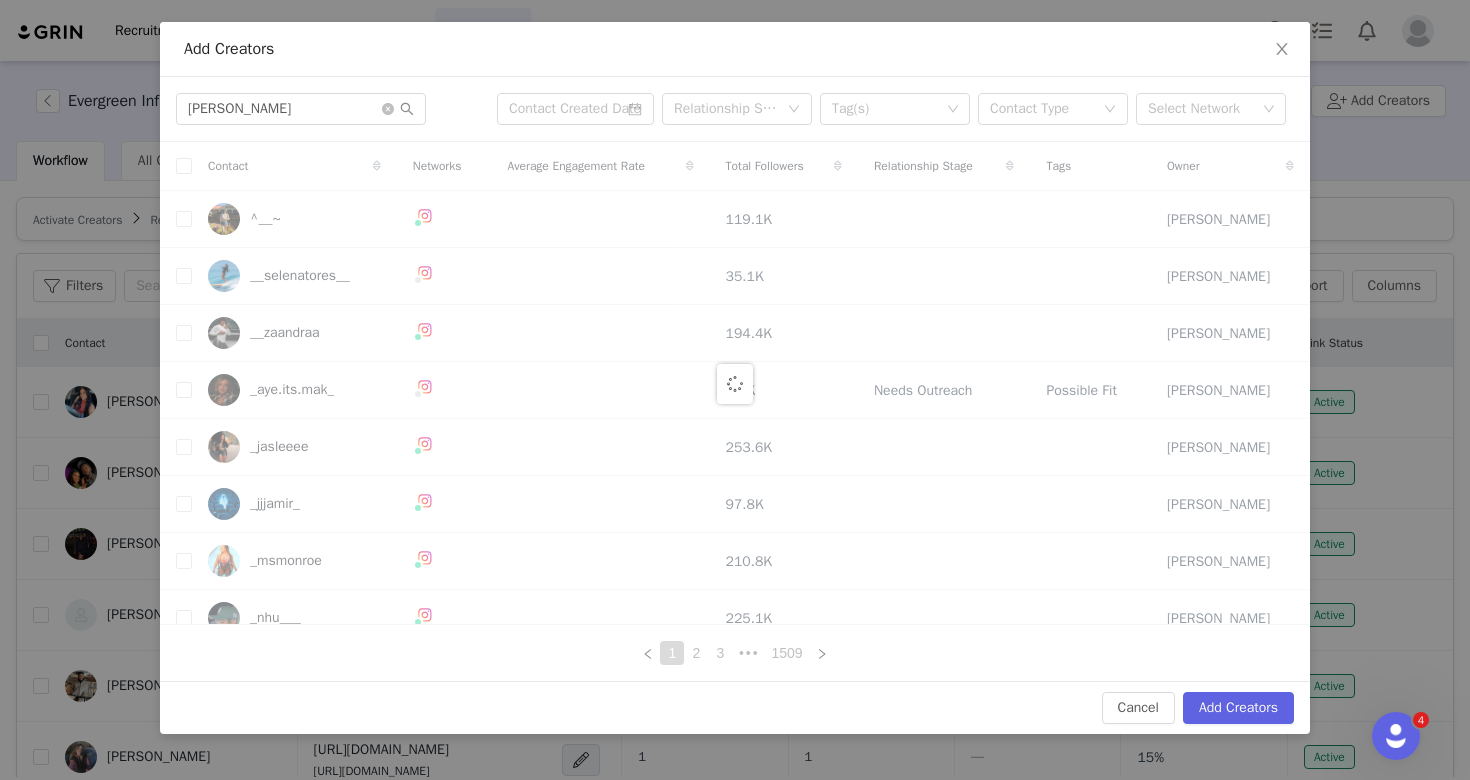 drag, startPoint x: 304, startPoint y: 110, endPoint x: 444, endPoint y: 67, distance: 146.45477 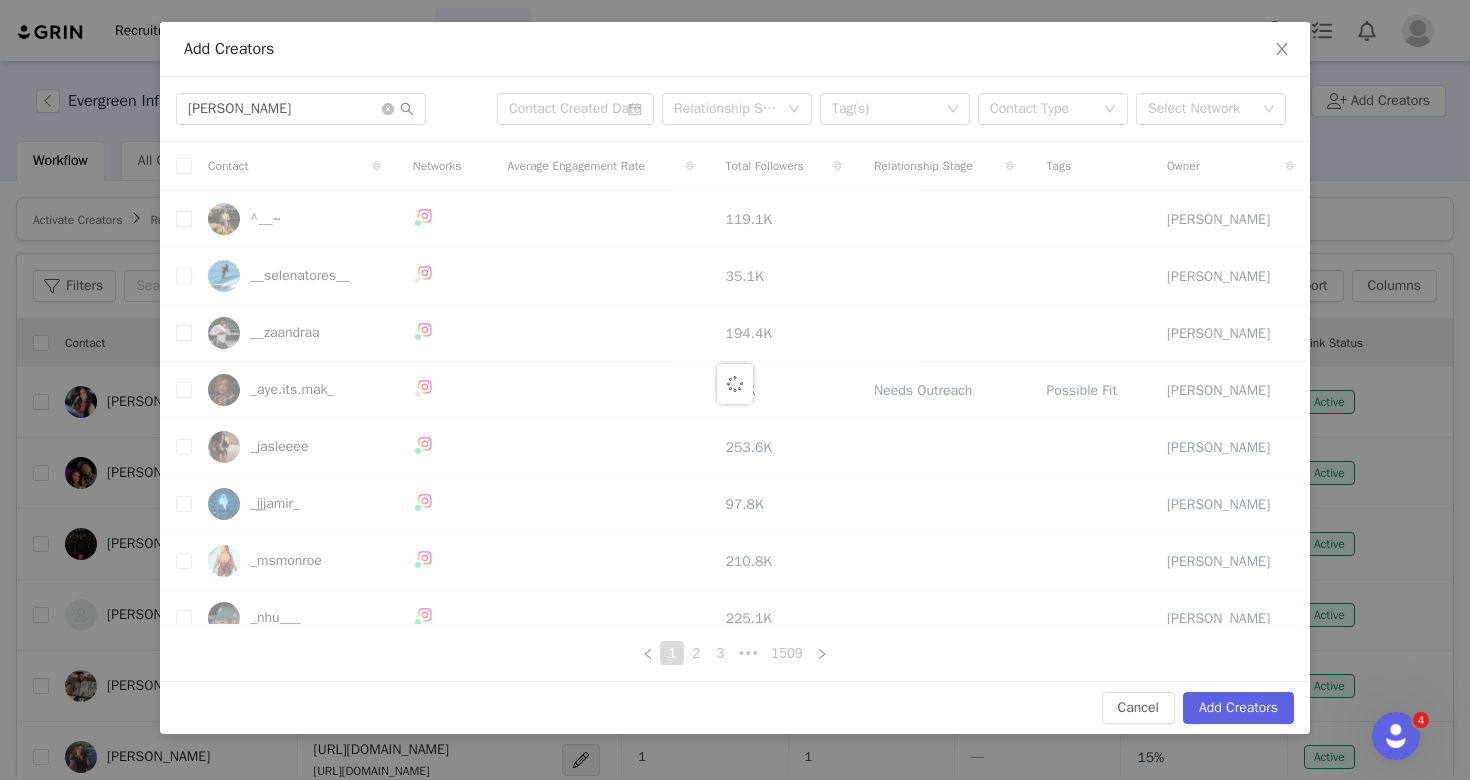 click on "Add Creators" at bounding box center (735, 49) 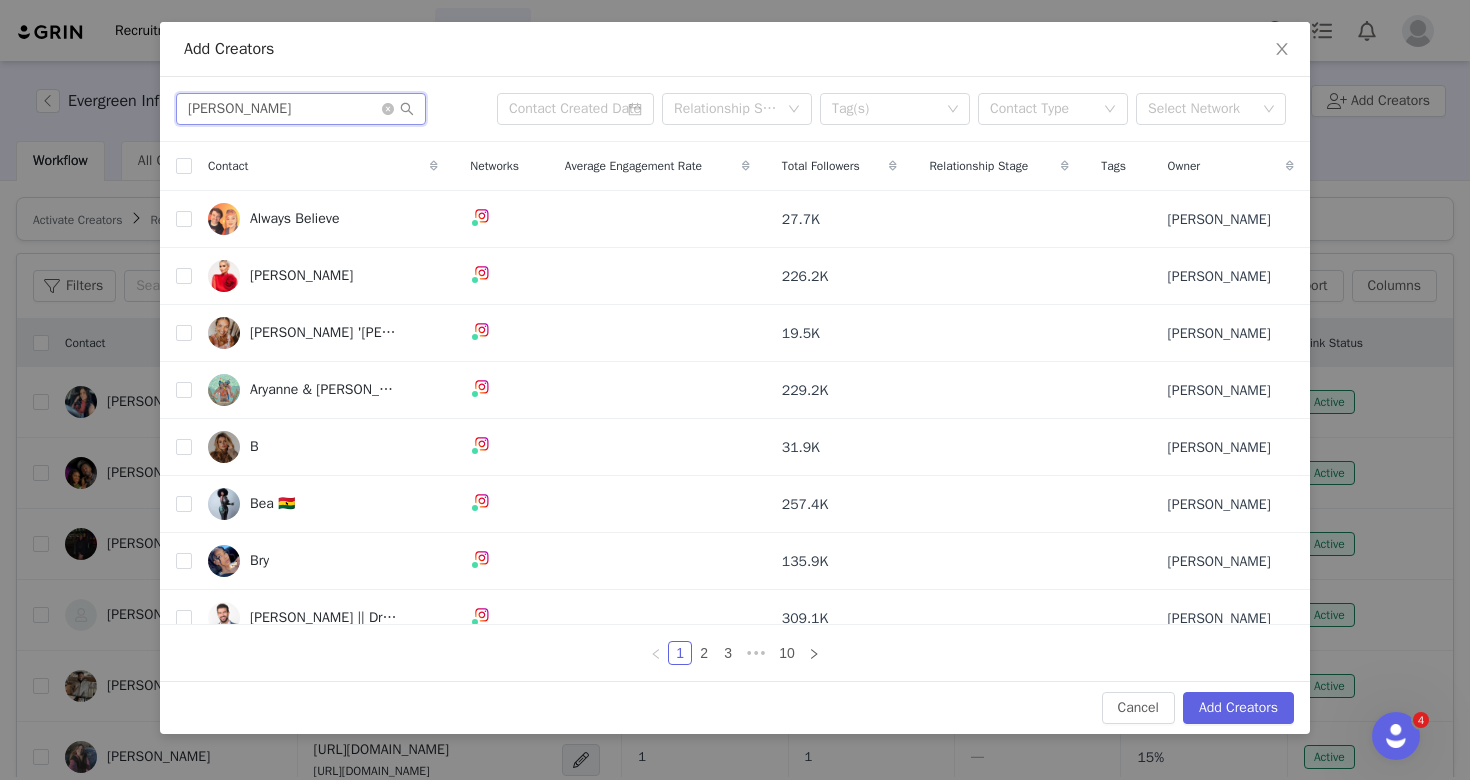 click on "[PERSON_NAME]" at bounding box center [301, 109] 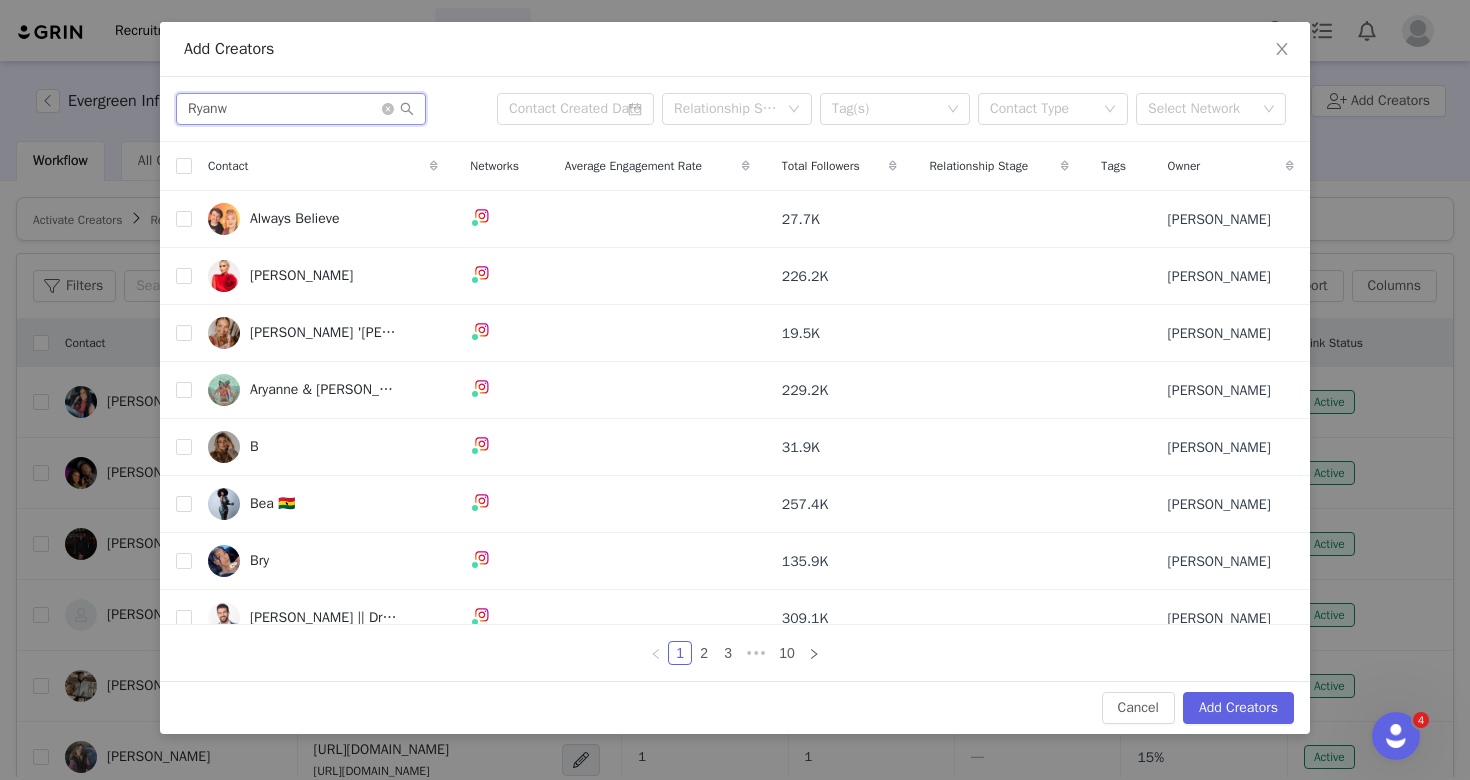 type on "Ryanw" 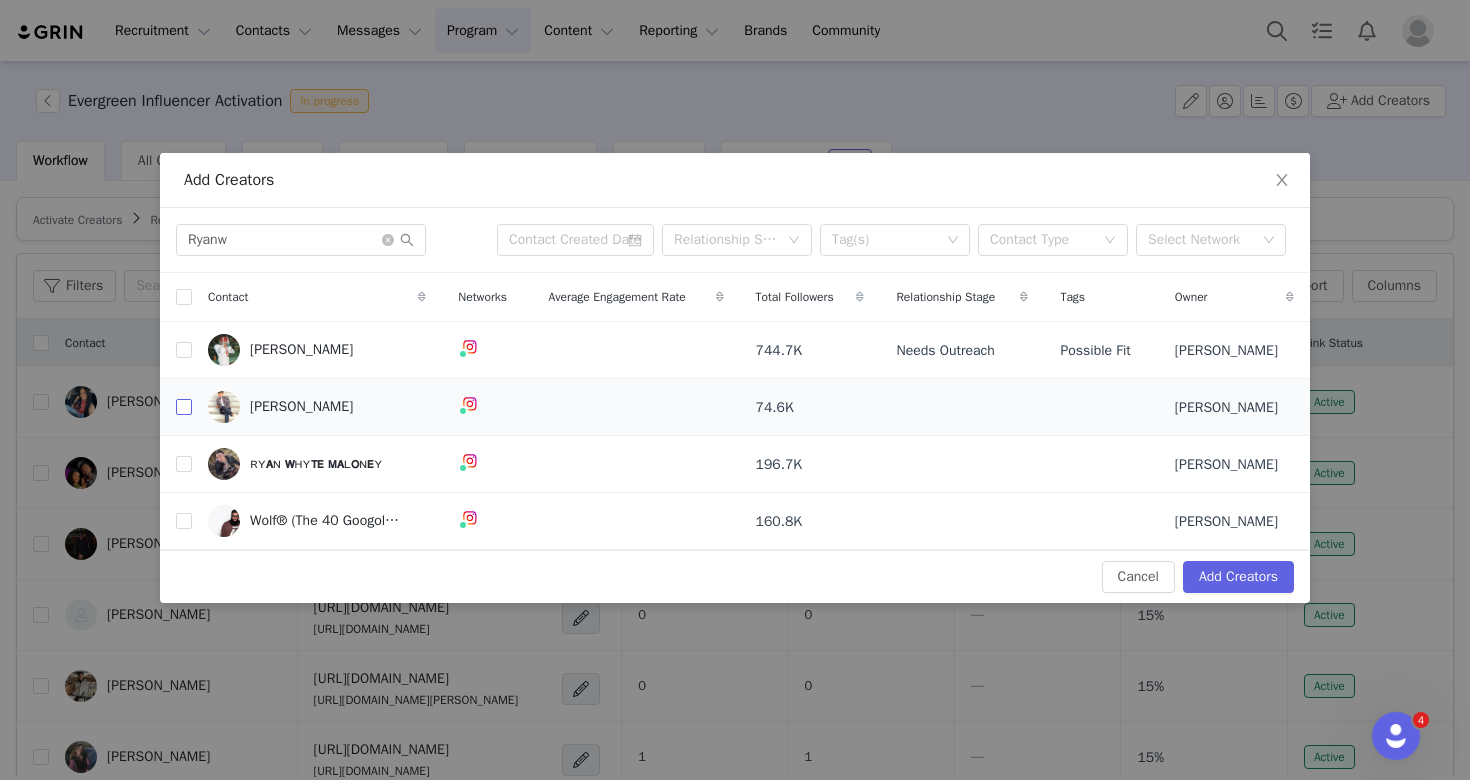 click at bounding box center (184, 407) 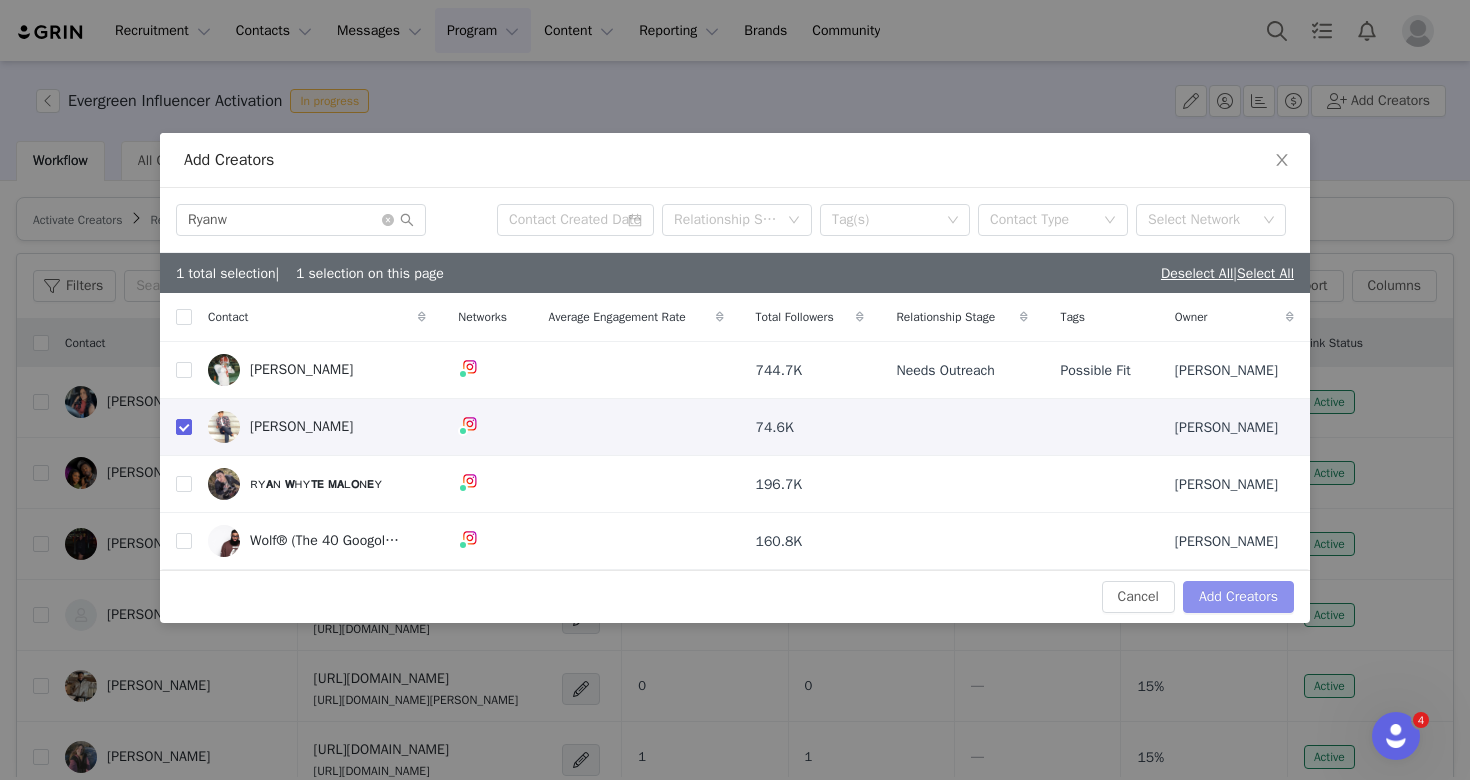 click on "Add Creators" at bounding box center (1238, 597) 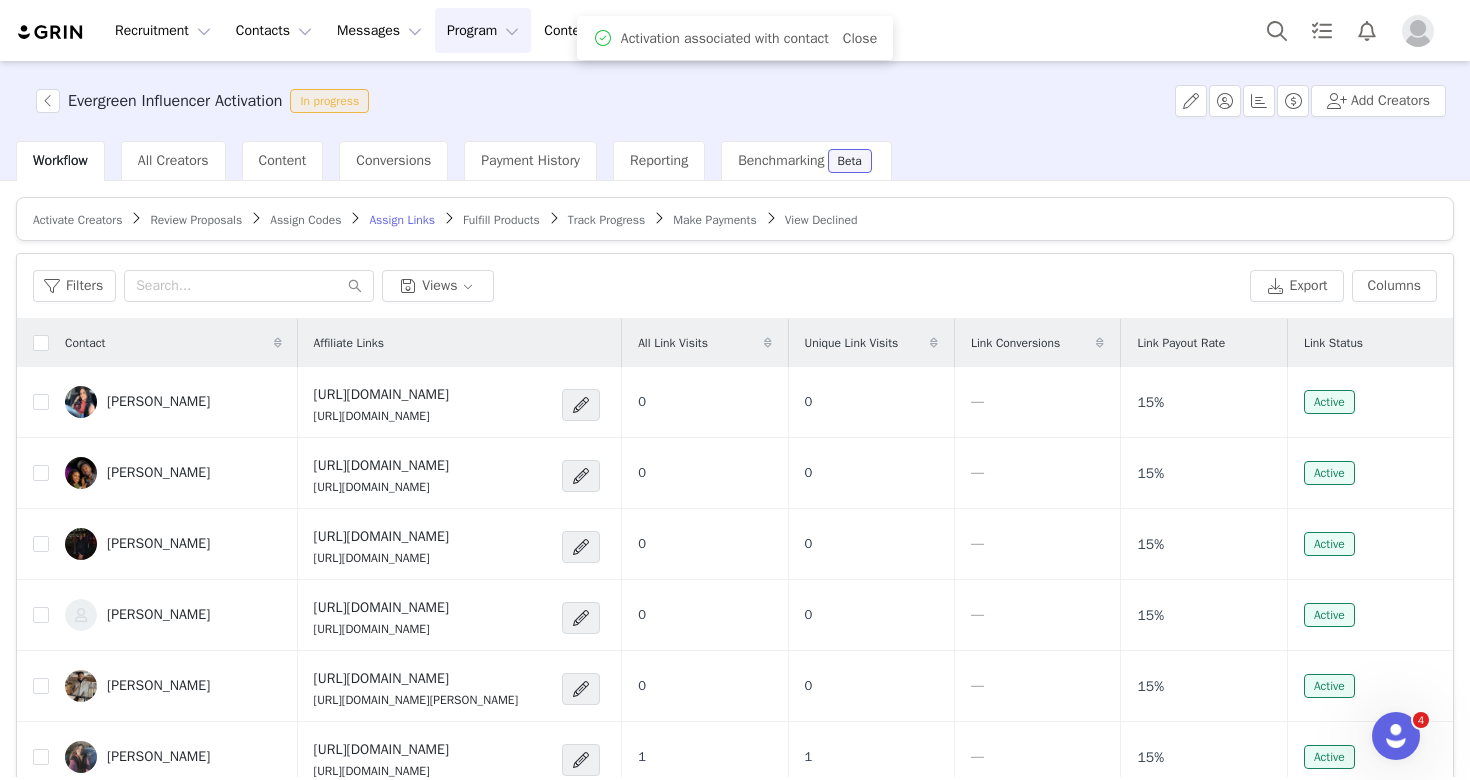 click on "Activate Creators" at bounding box center (77, 220) 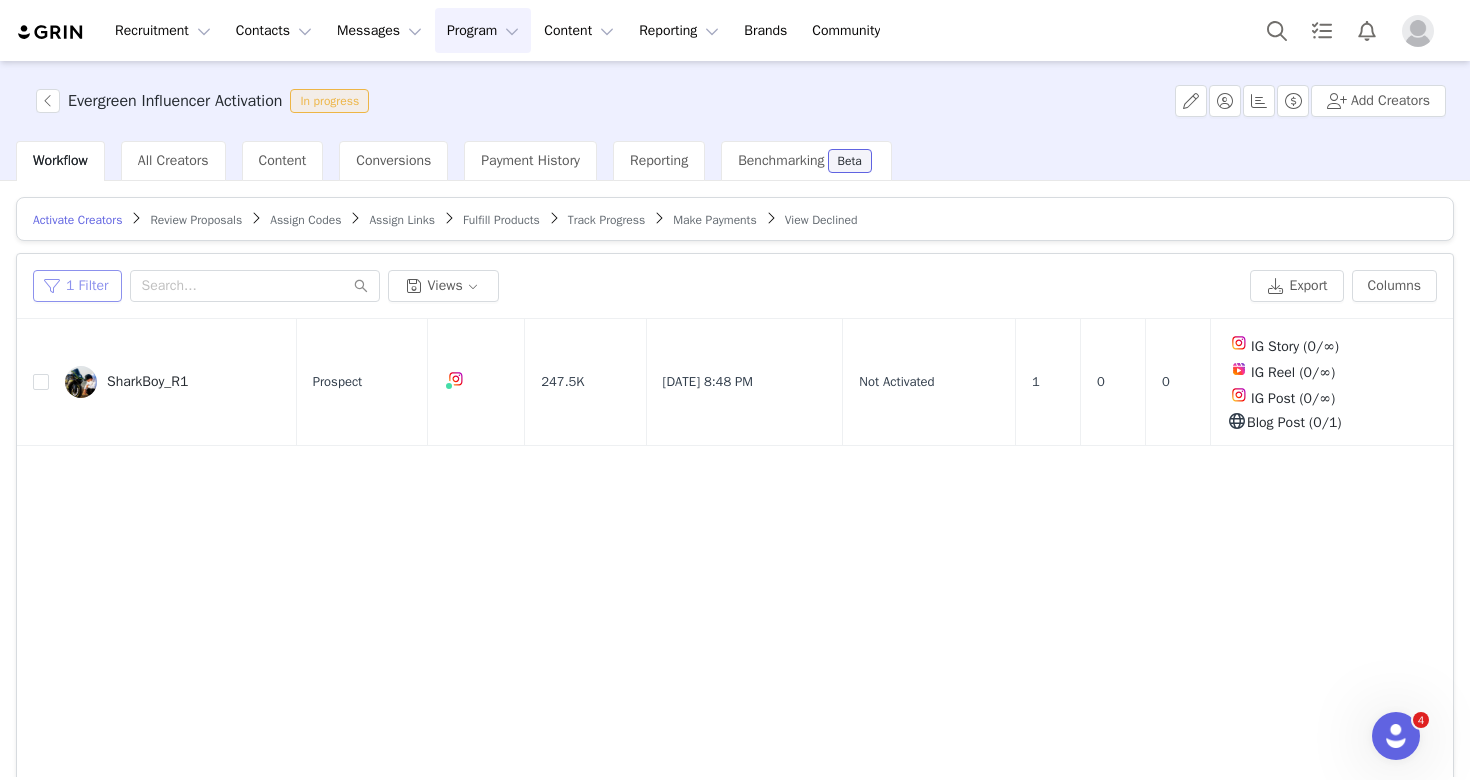 click on "1 Filter" at bounding box center [77, 286] 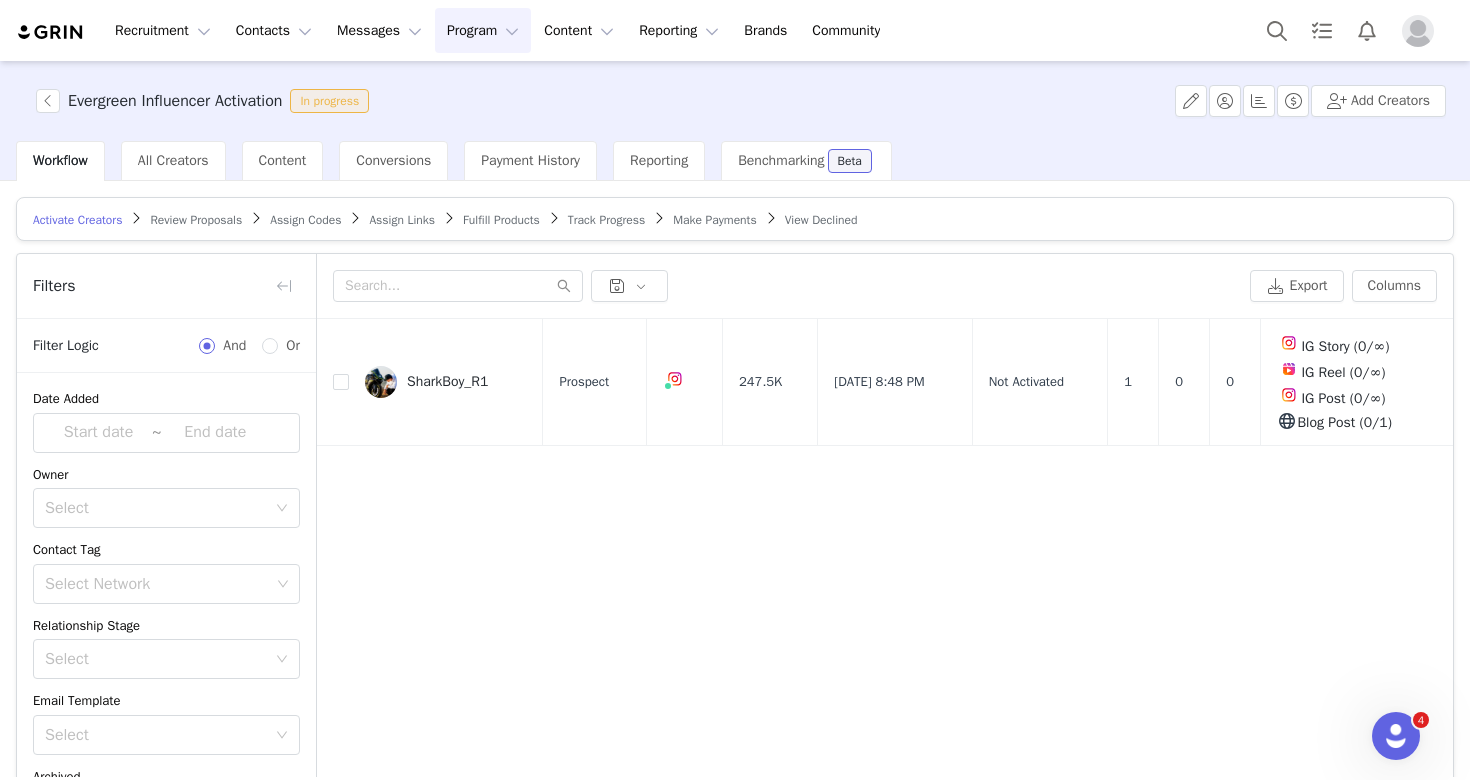 scroll, scrollTop: 129, scrollLeft: 0, axis: vertical 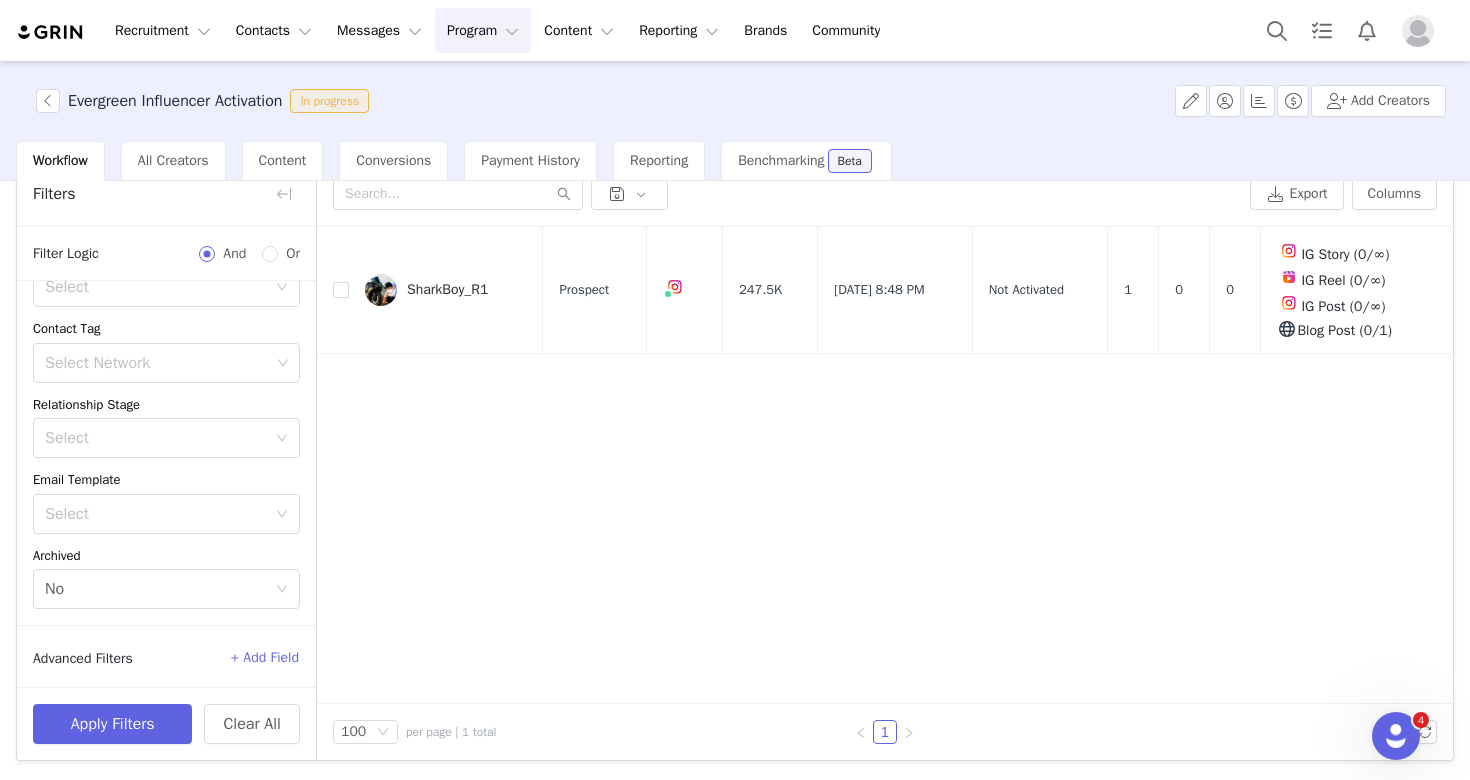 drag, startPoint x: 308, startPoint y: 691, endPoint x: 276, endPoint y: 703, distance: 34.176014 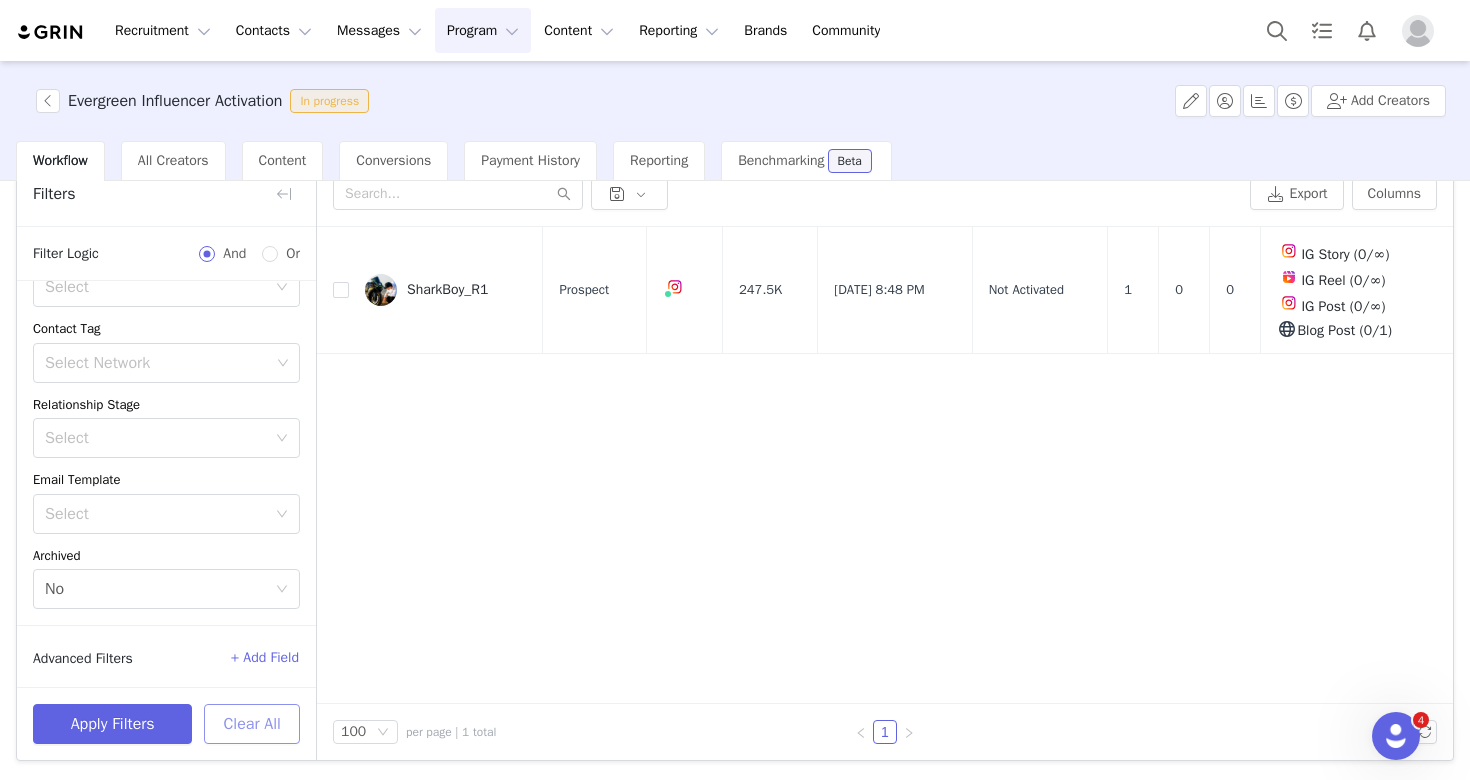 click on "Clear All" at bounding box center (252, 724) 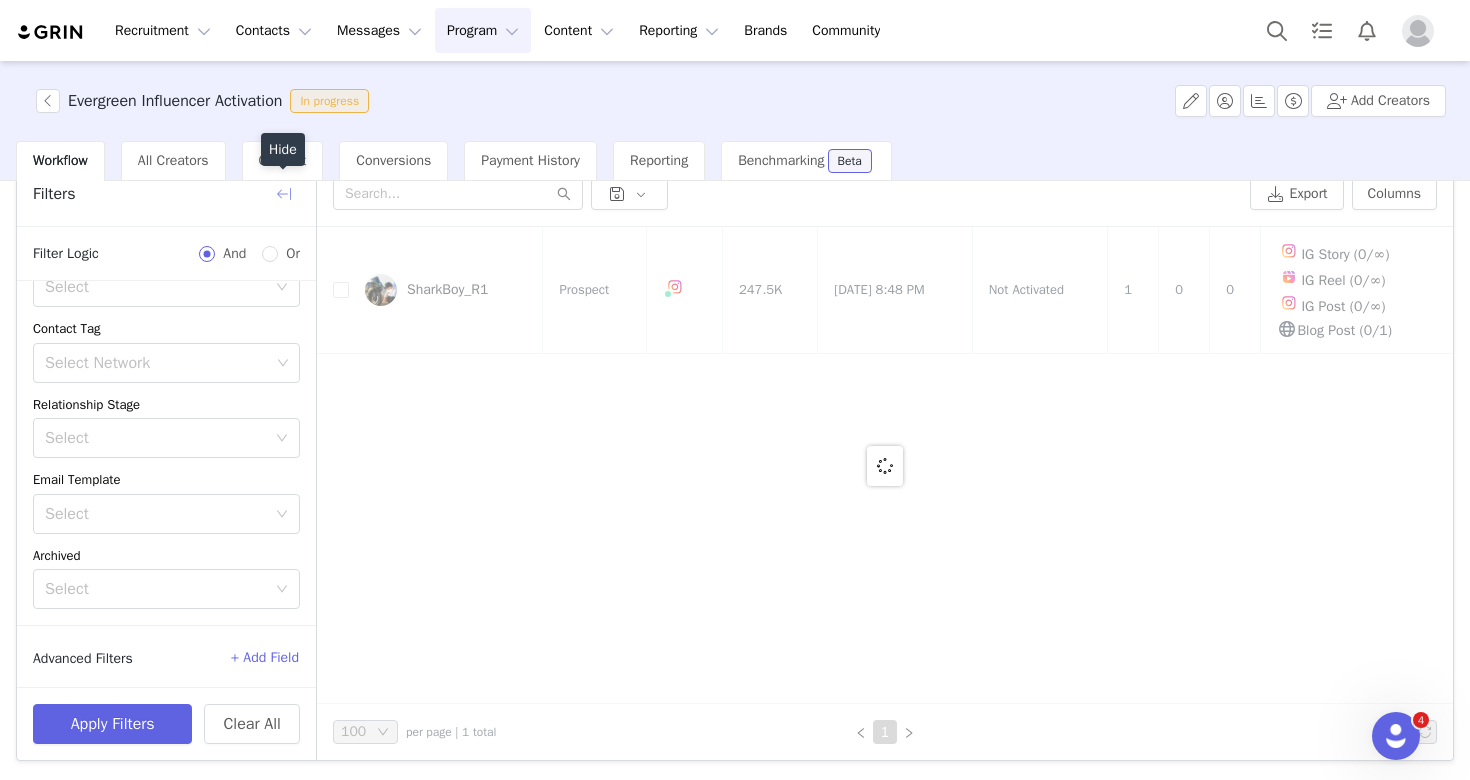click at bounding box center [284, 194] 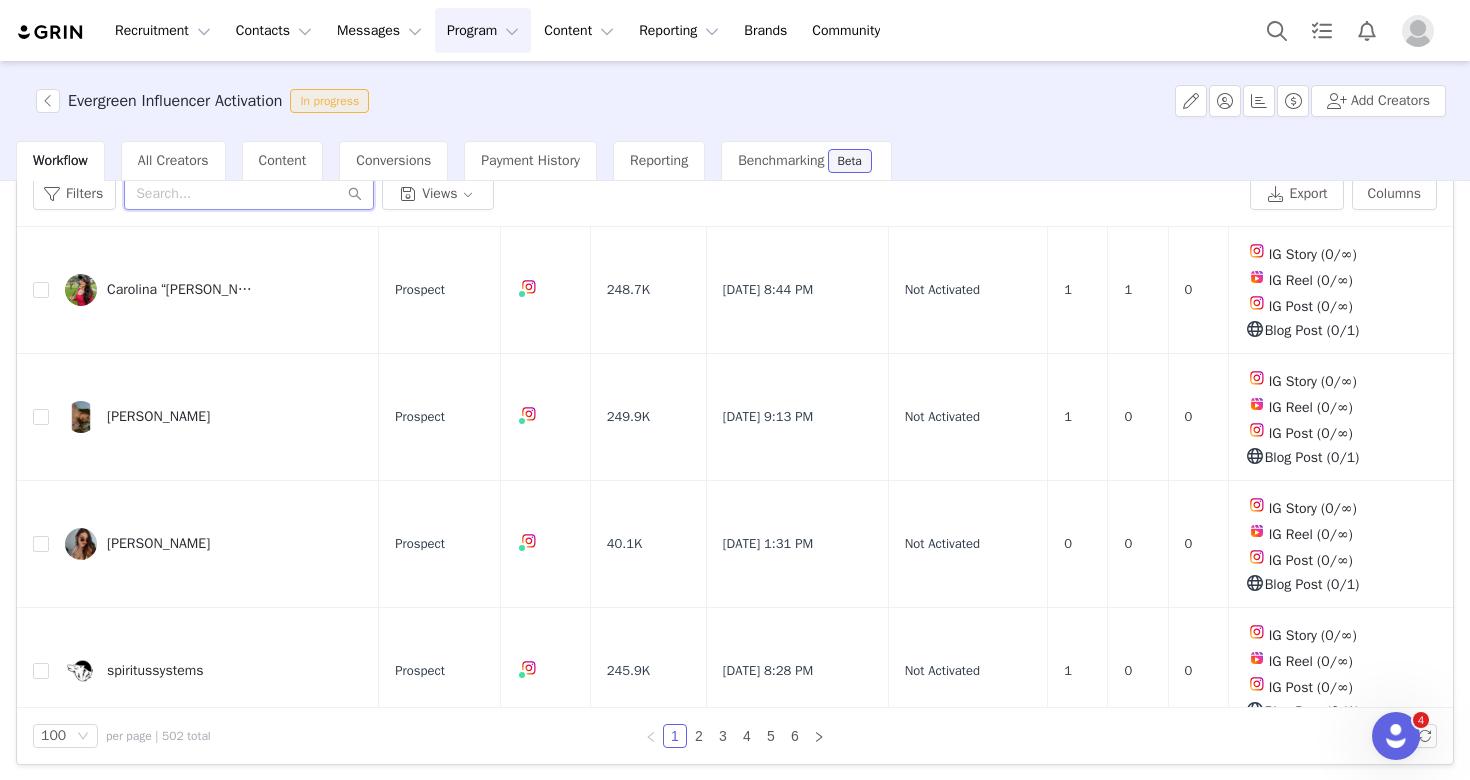 click at bounding box center (249, 194) 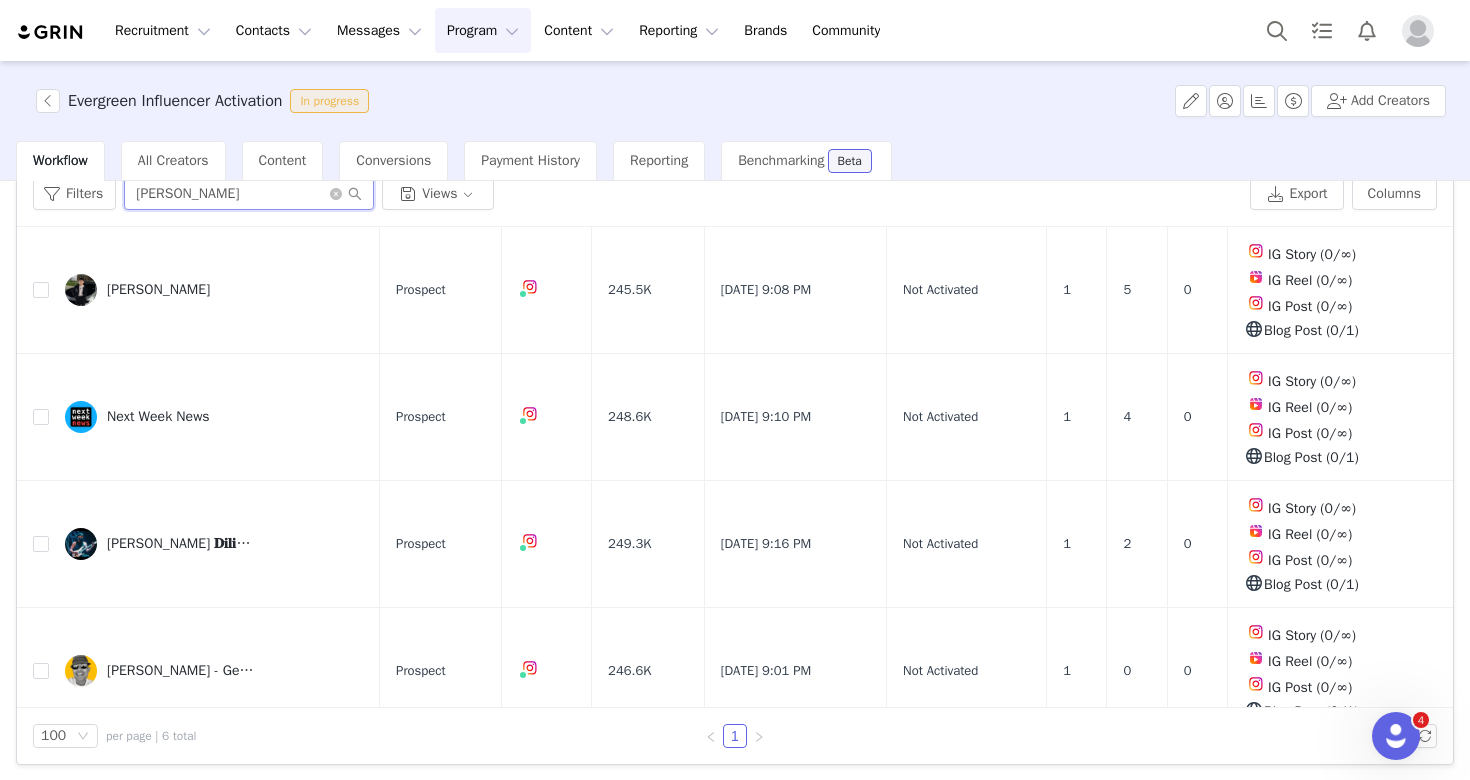 type on "[PERSON_NAME]" 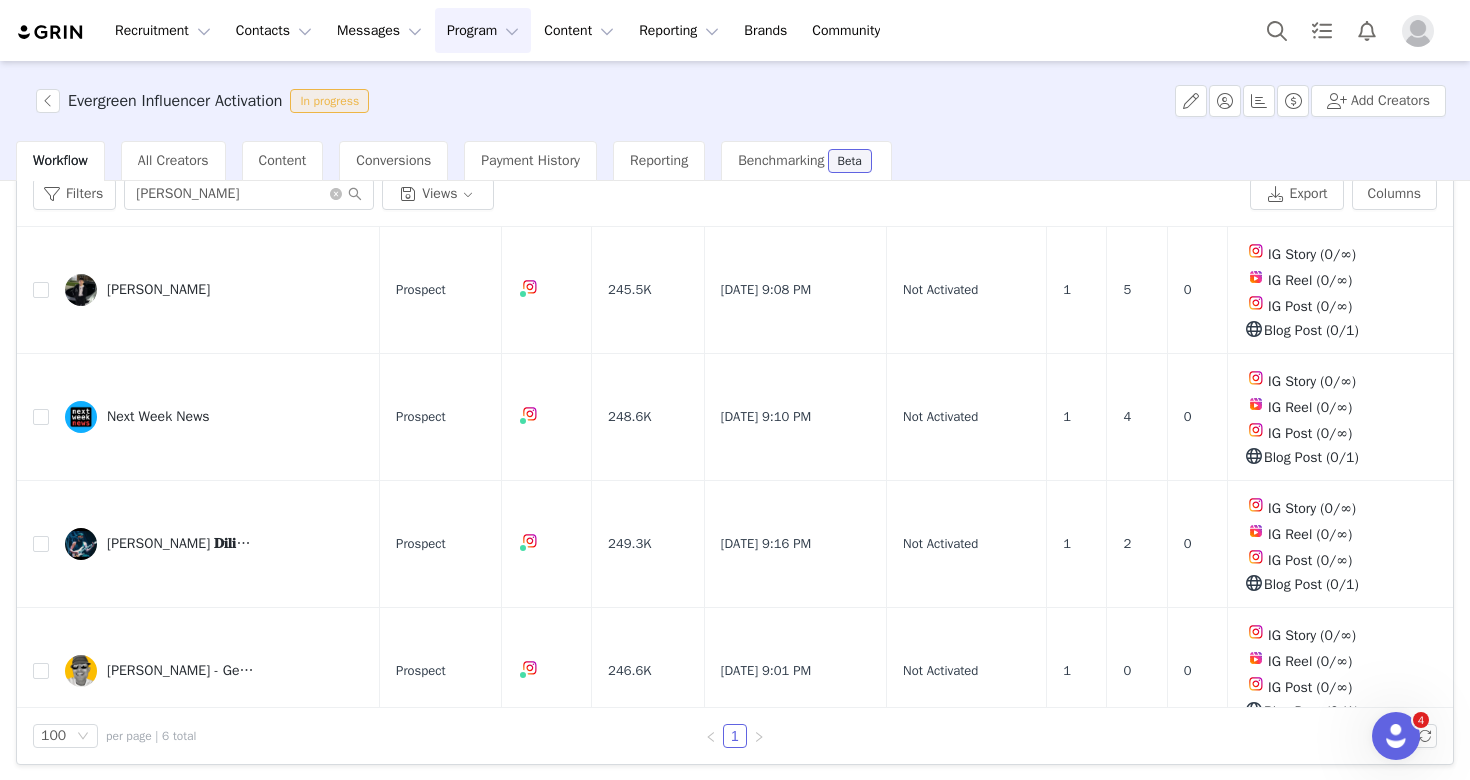 drag, startPoint x: 250, startPoint y: 190, endPoint x: 651, endPoint y: 203, distance: 401.21066 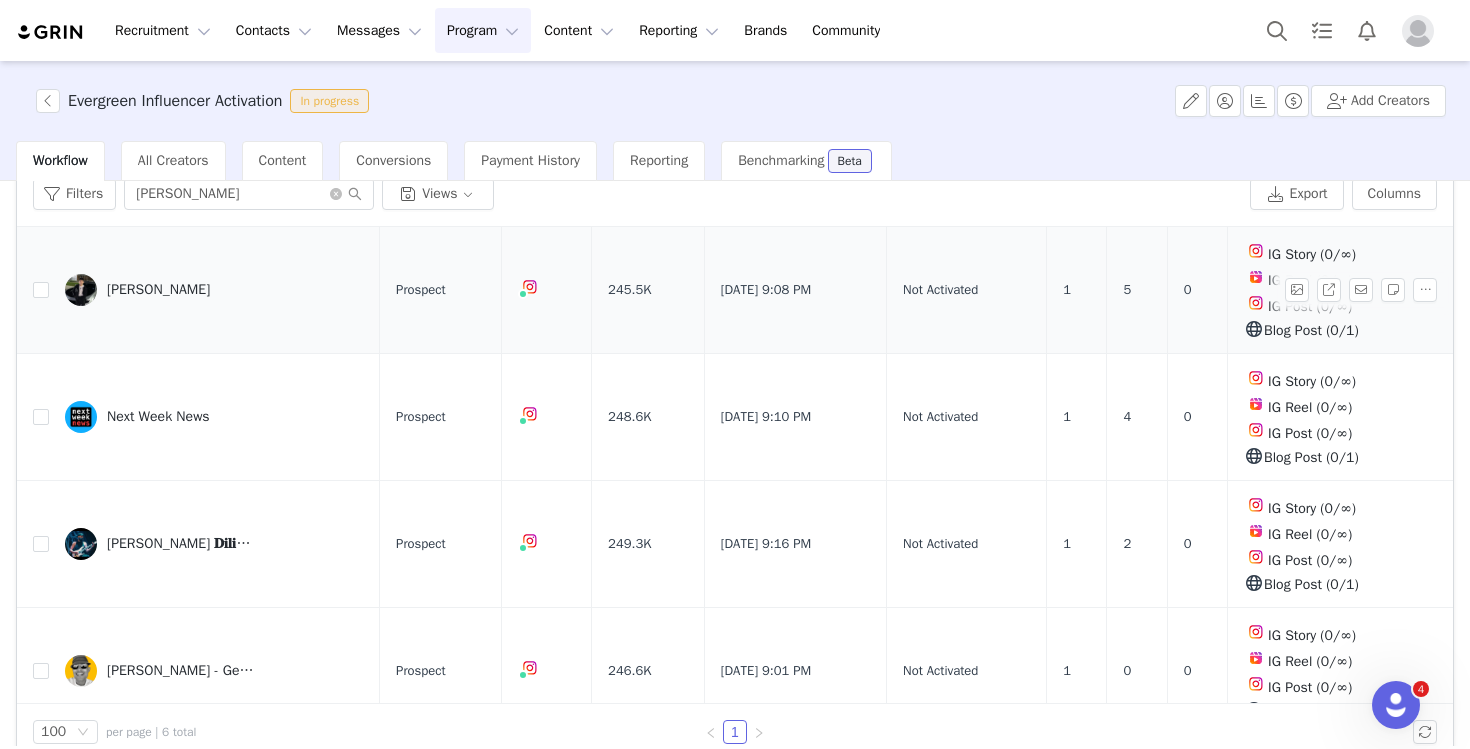 scroll, scrollTop: 267, scrollLeft: 0, axis: vertical 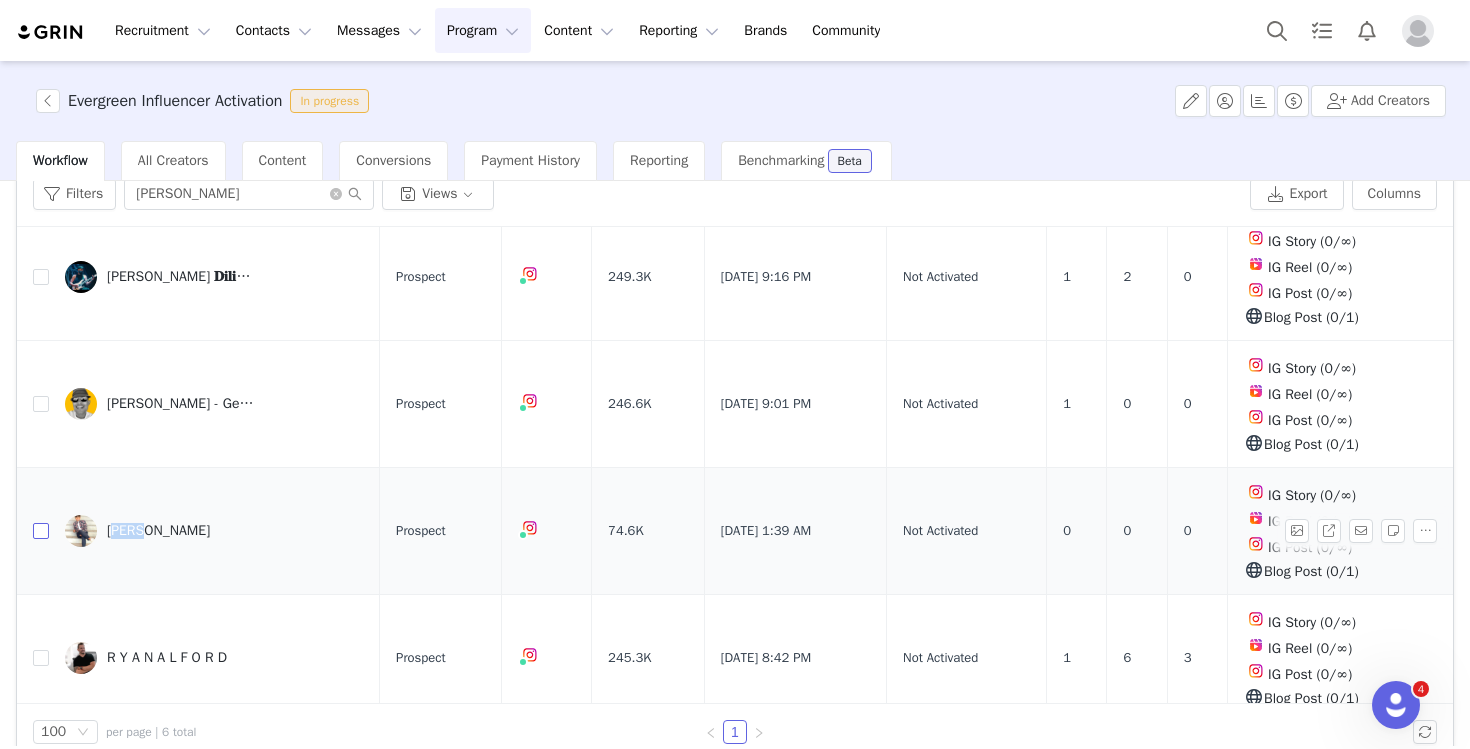 click at bounding box center (41, 531) 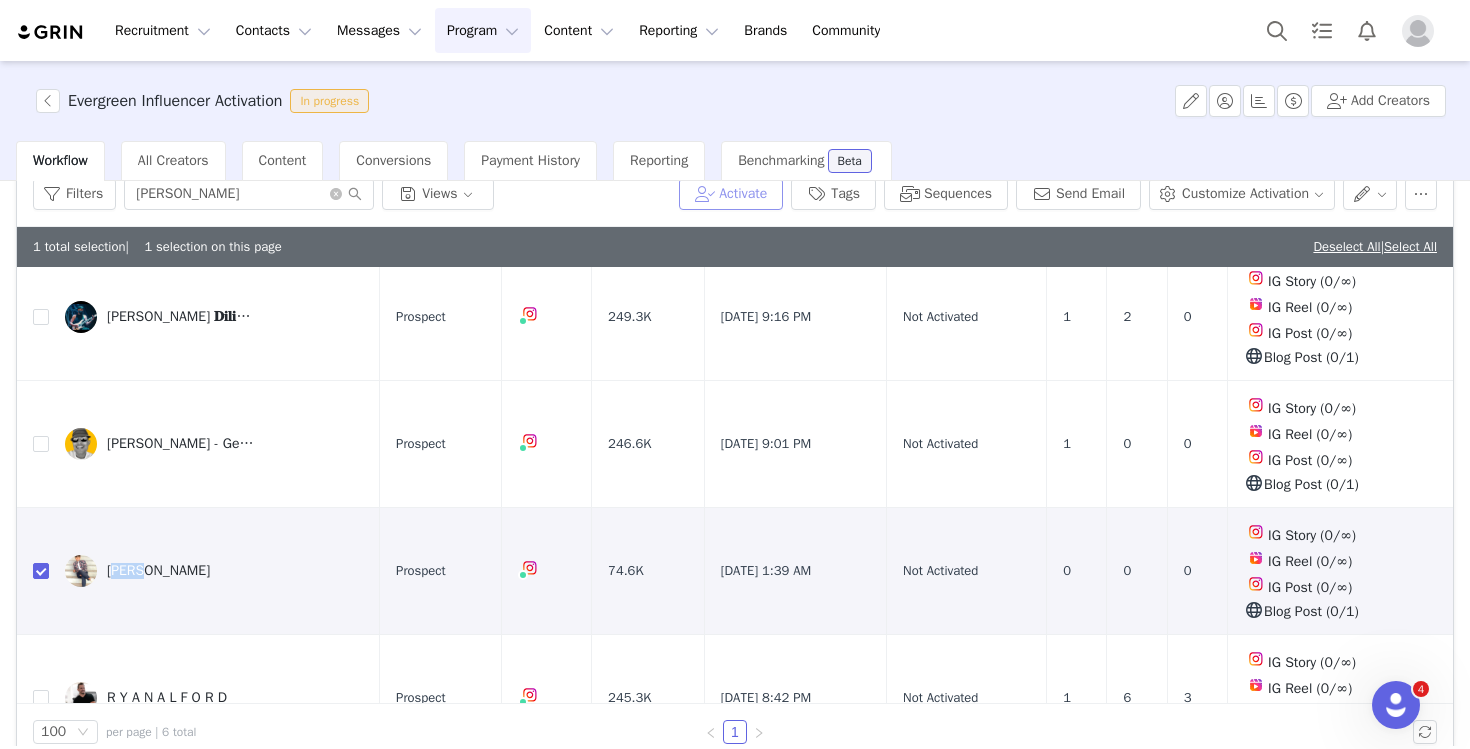 click on "Activate" at bounding box center (731, 194) 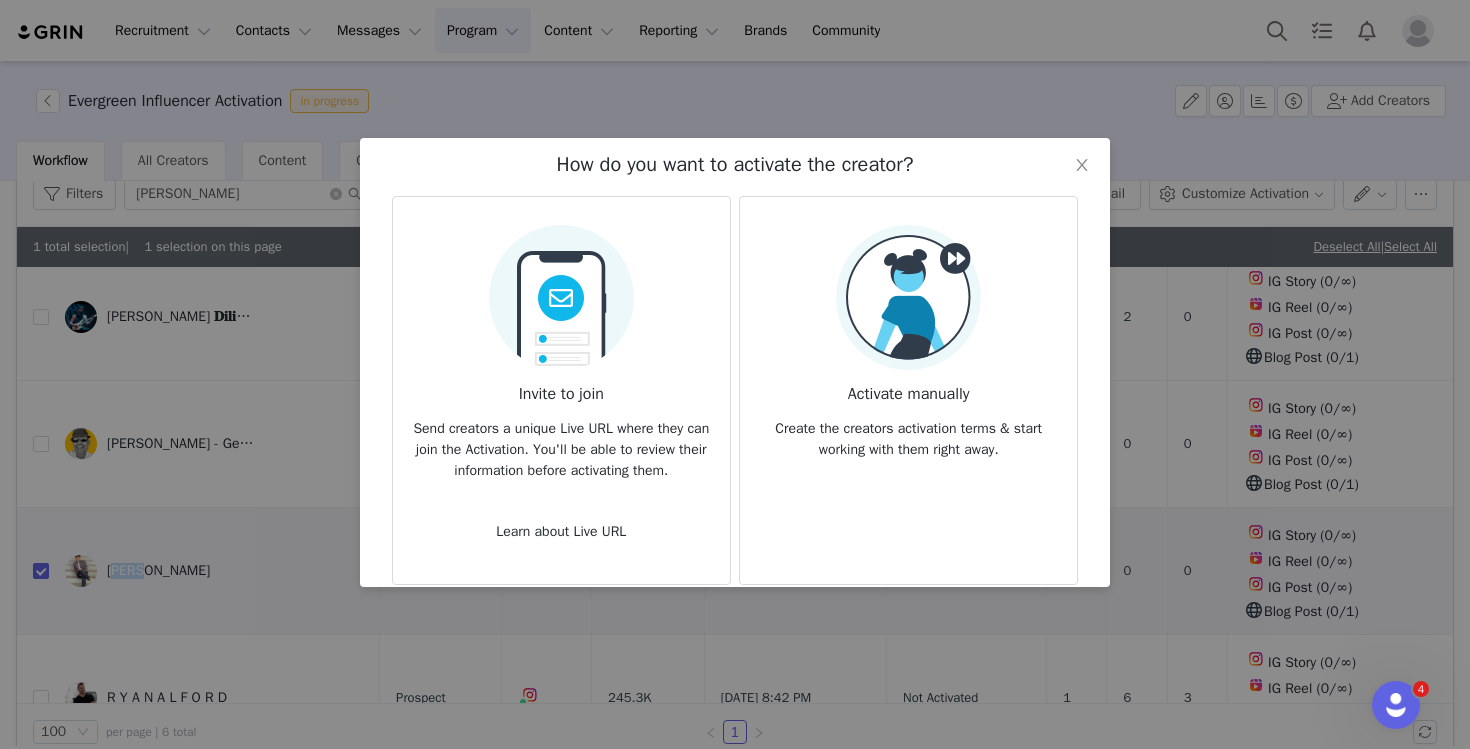 click at bounding box center [908, 297] 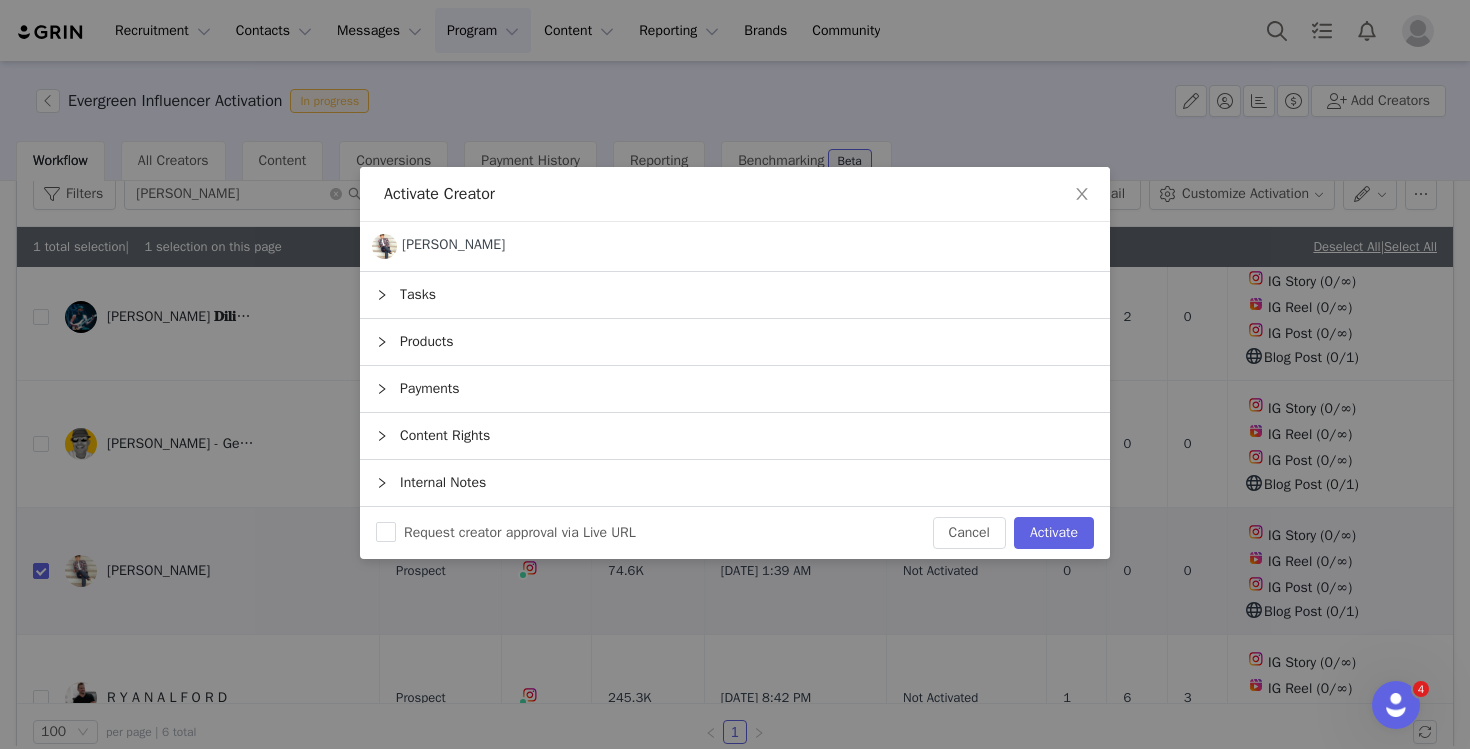 click on "Tasks" at bounding box center [735, 295] 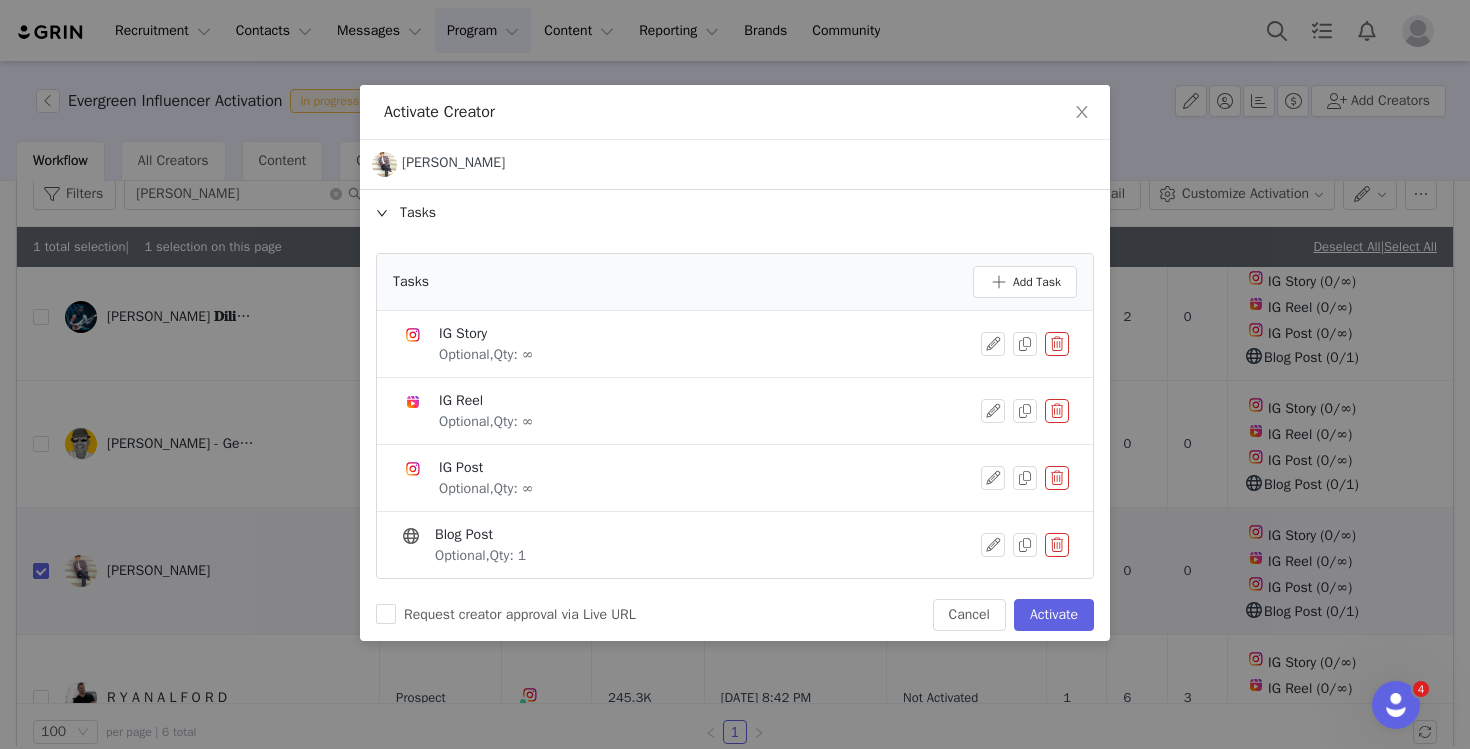 click at bounding box center [1057, 344] 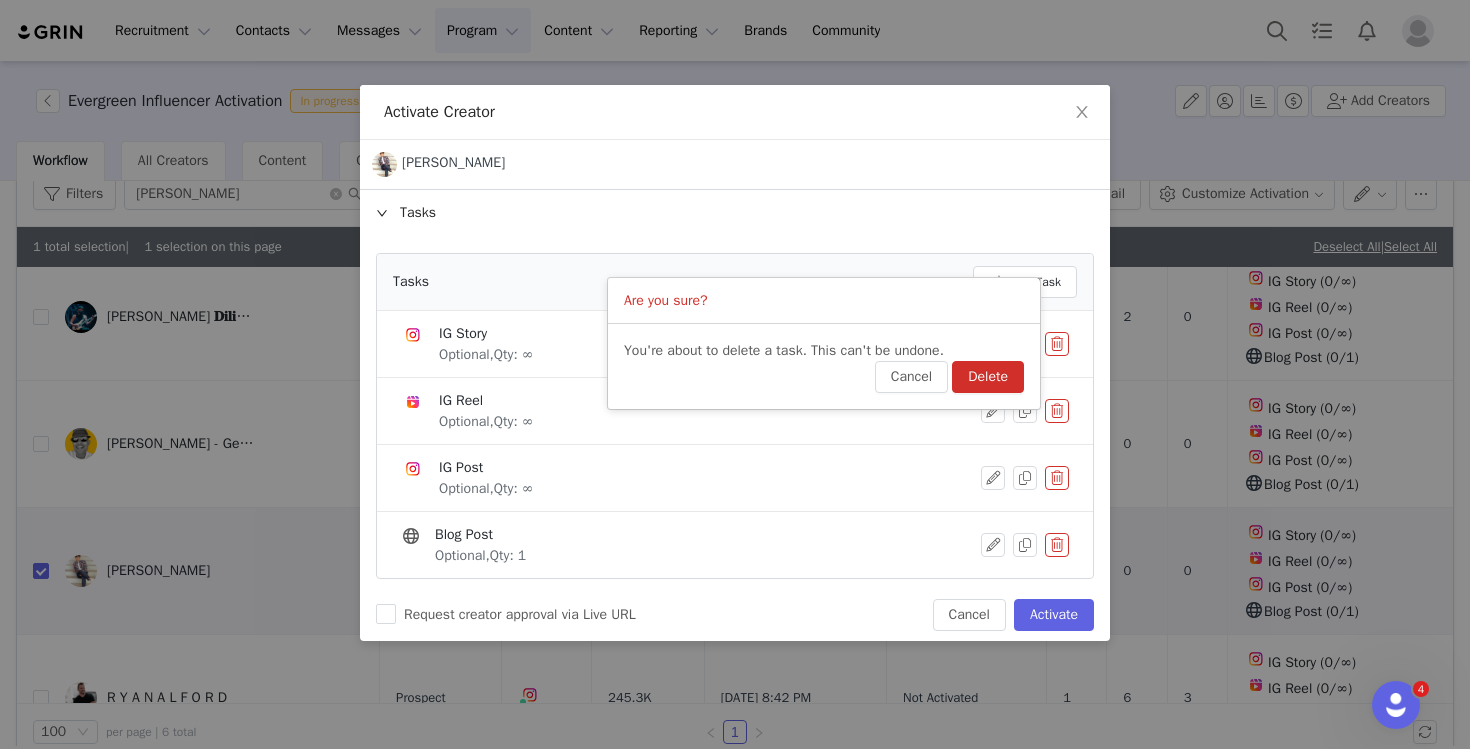 click on "Delete" at bounding box center [988, 377] 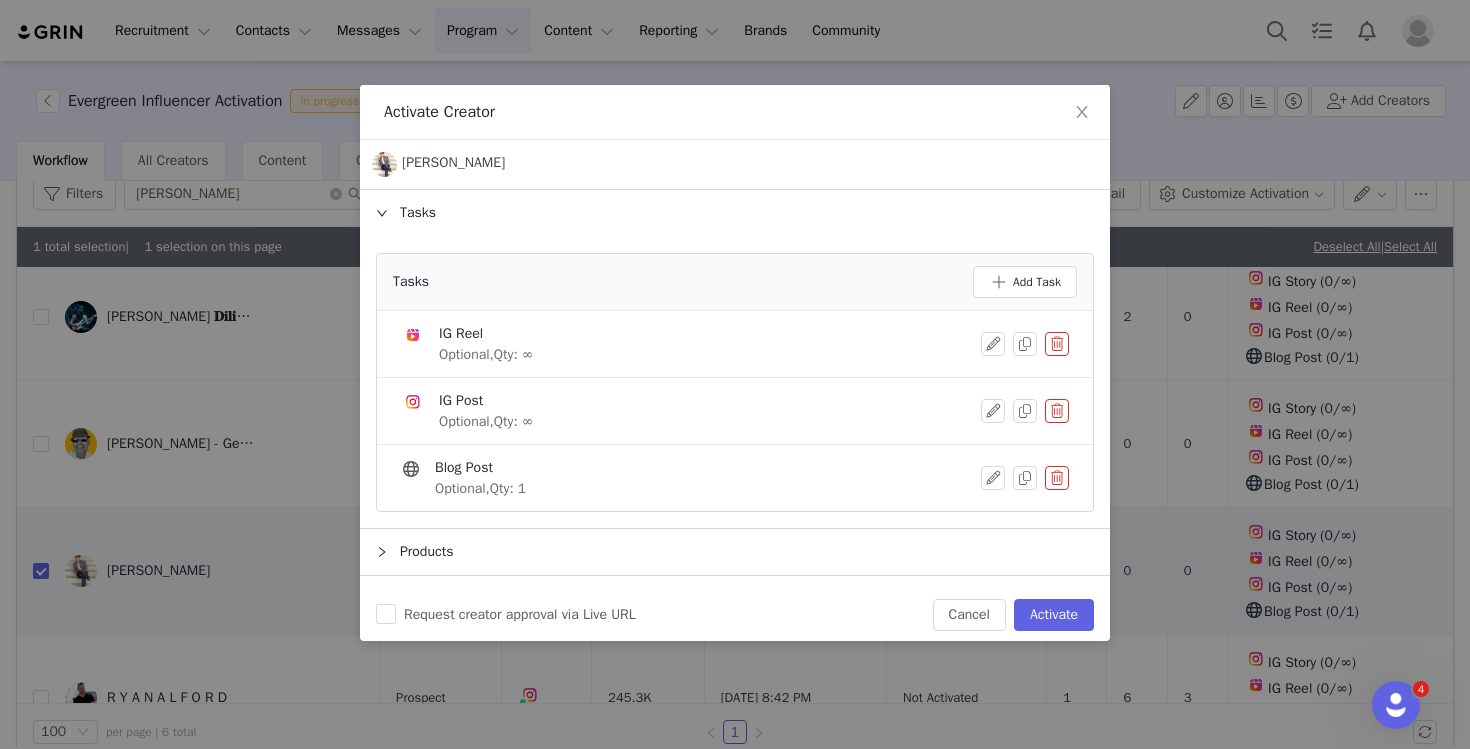click at bounding box center (1057, 344) 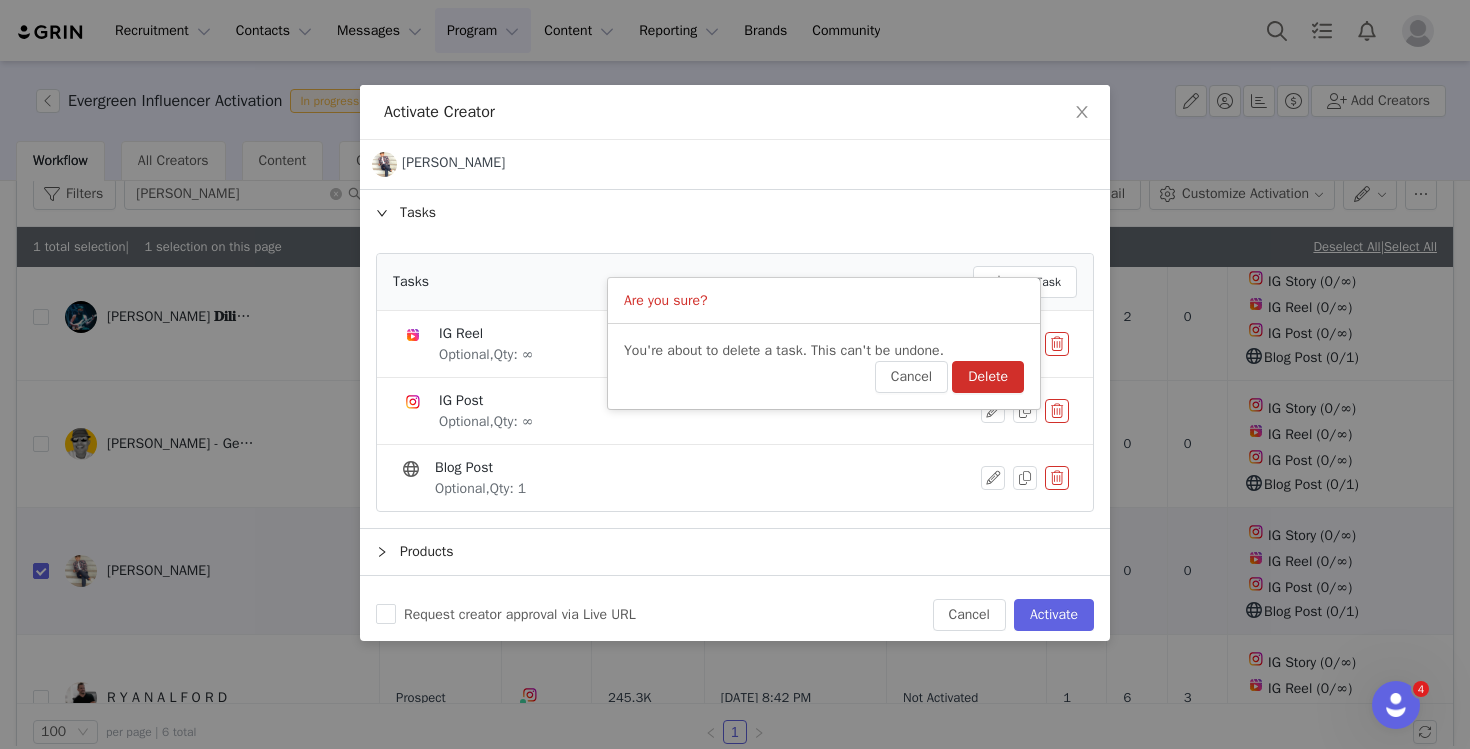 click on "Delete" at bounding box center (988, 377) 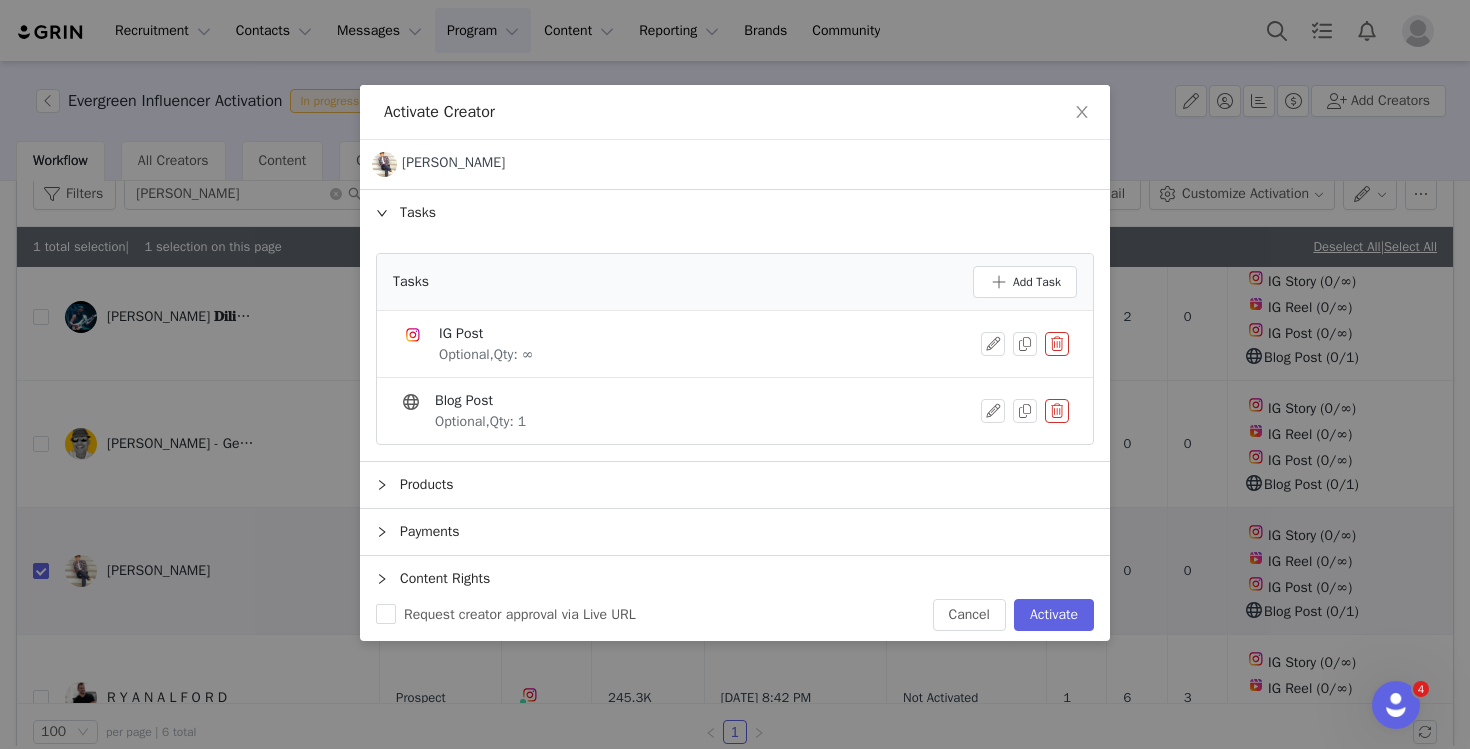 click at bounding box center (1057, 344) 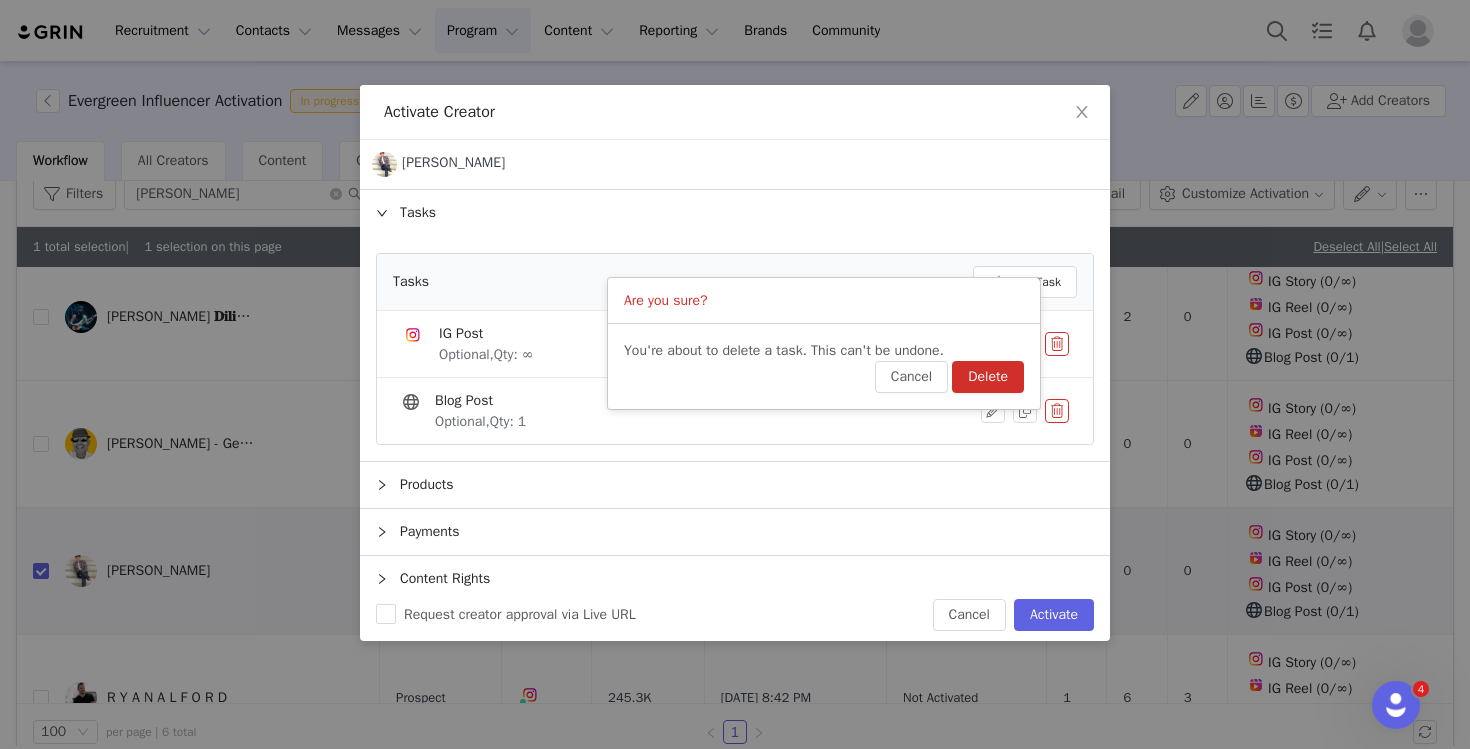 click on "Delete" at bounding box center [988, 377] 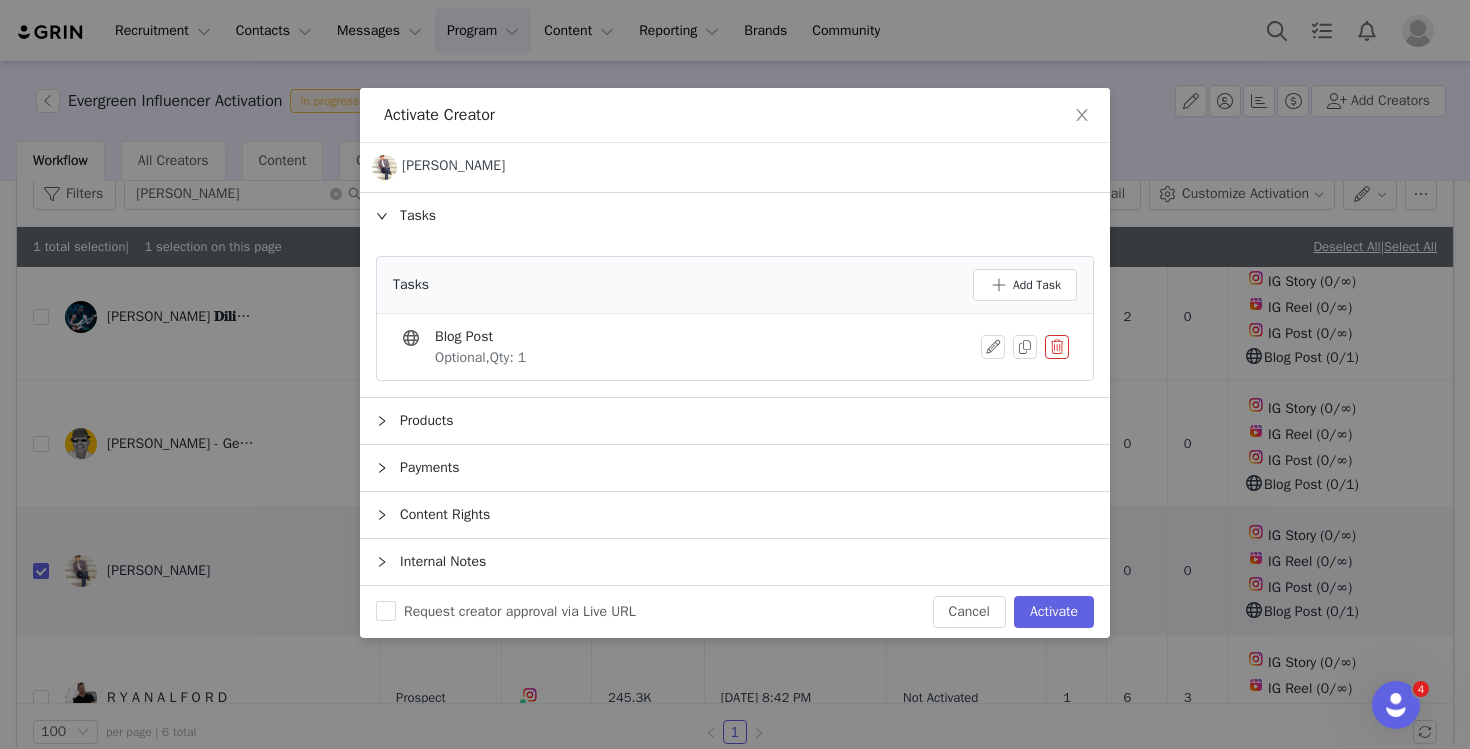 click at bounding box center [1057, 347] 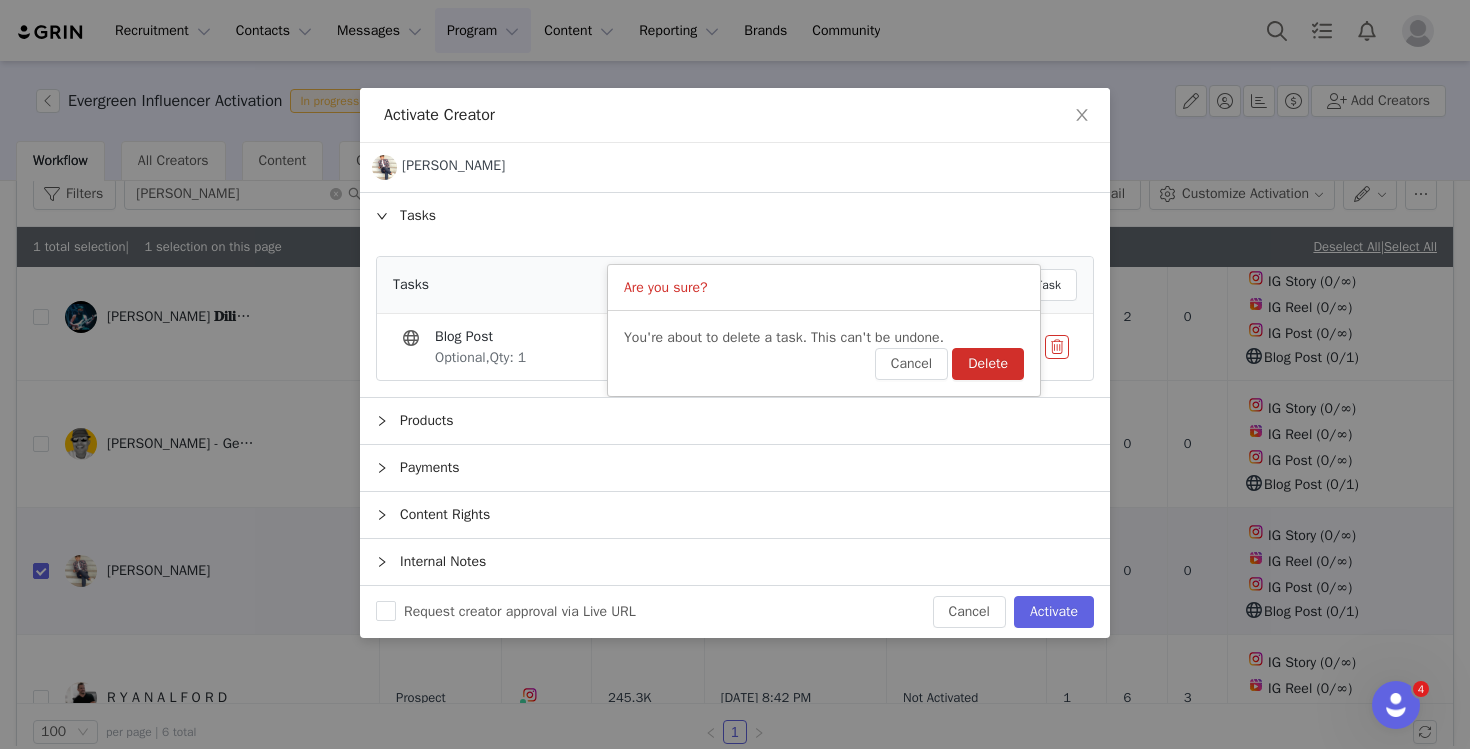 click on "Delete" at bounding box center (988, 364) 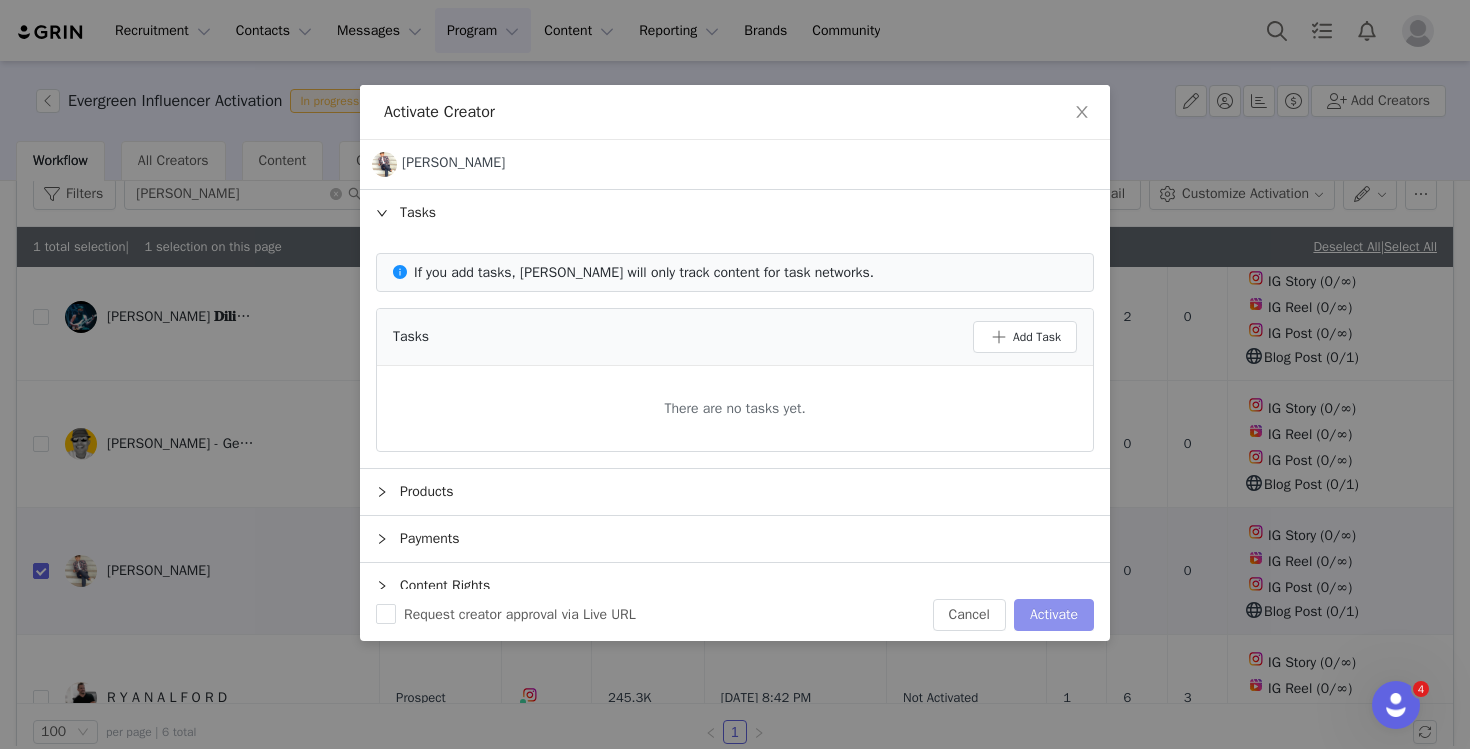 click on "Activate" at bounding box center (1054, 615) 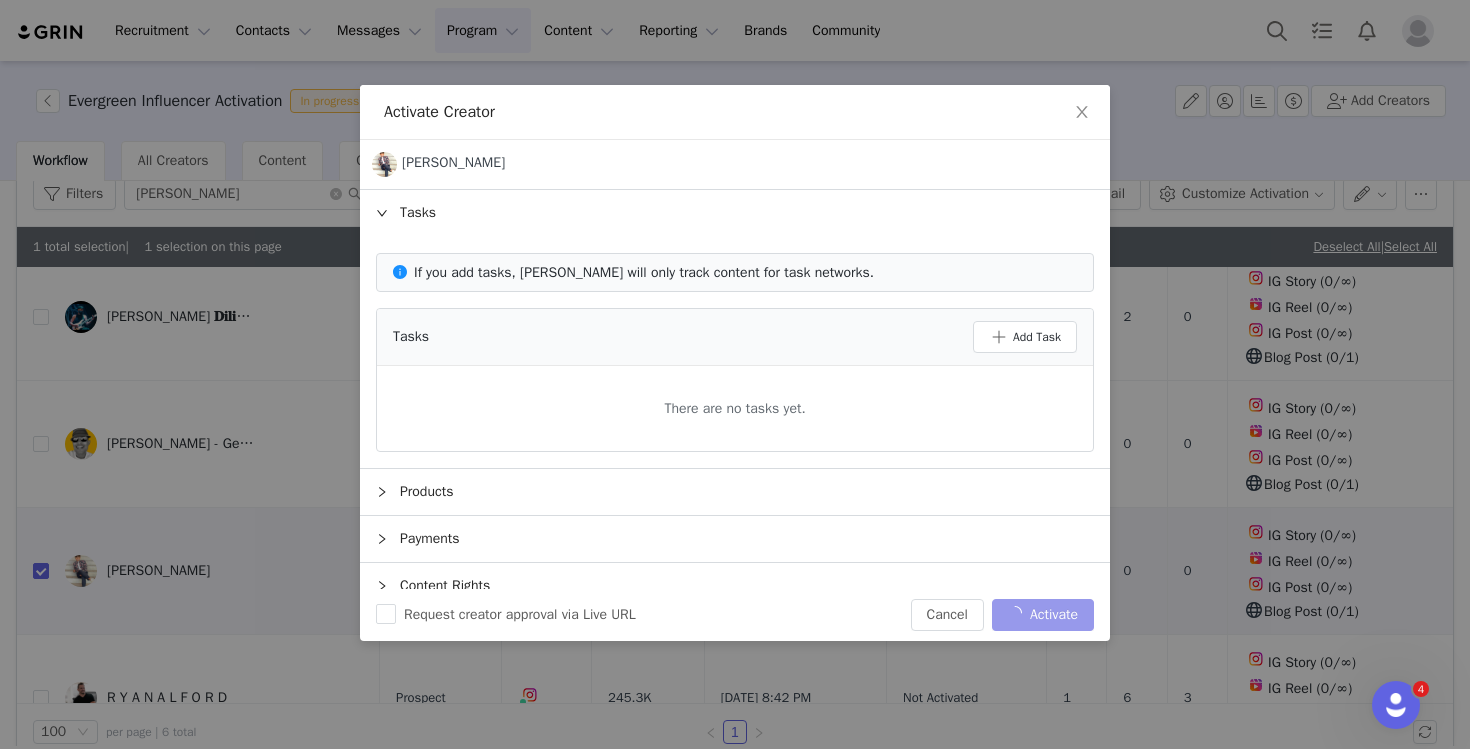 checkbox on "false" 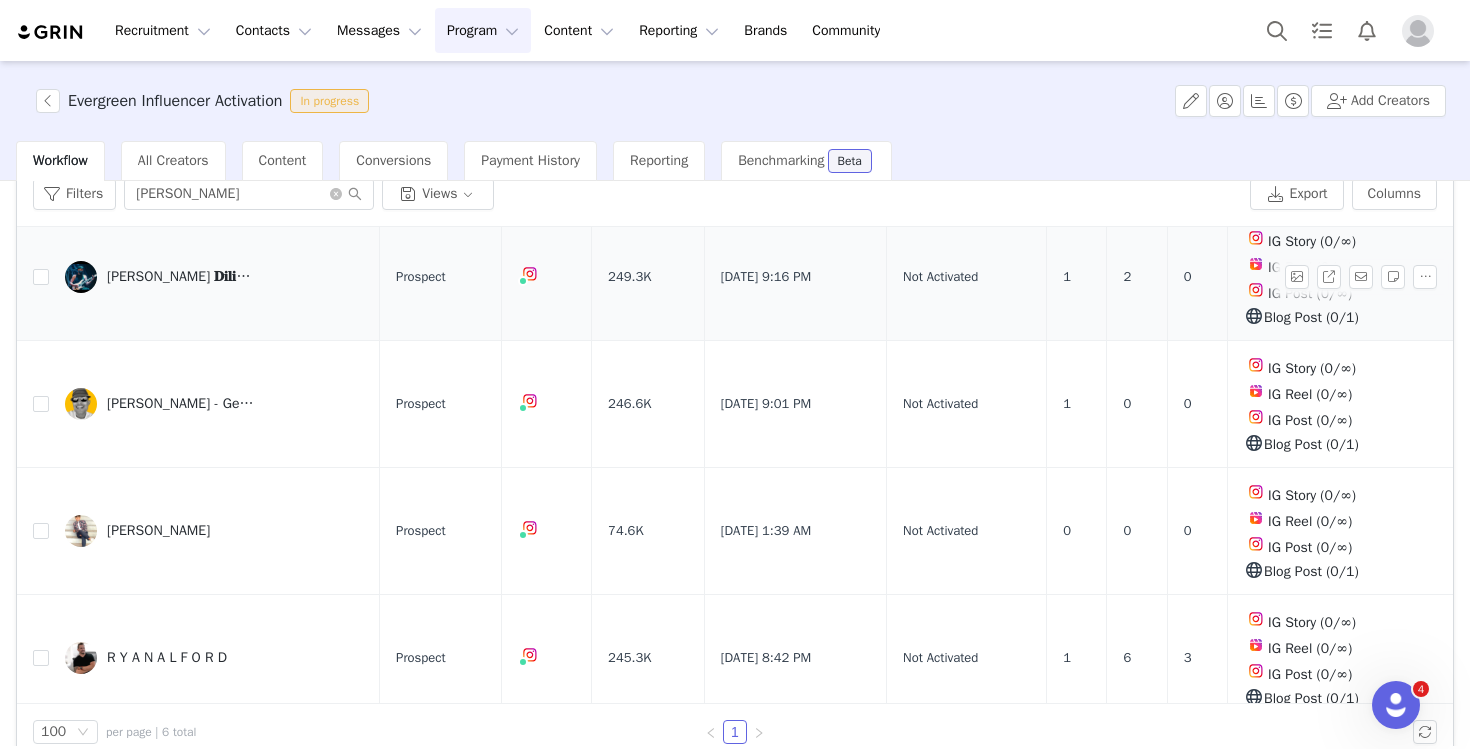 scroll, scrollTop: 0, scrollLeft: 0, axis: both 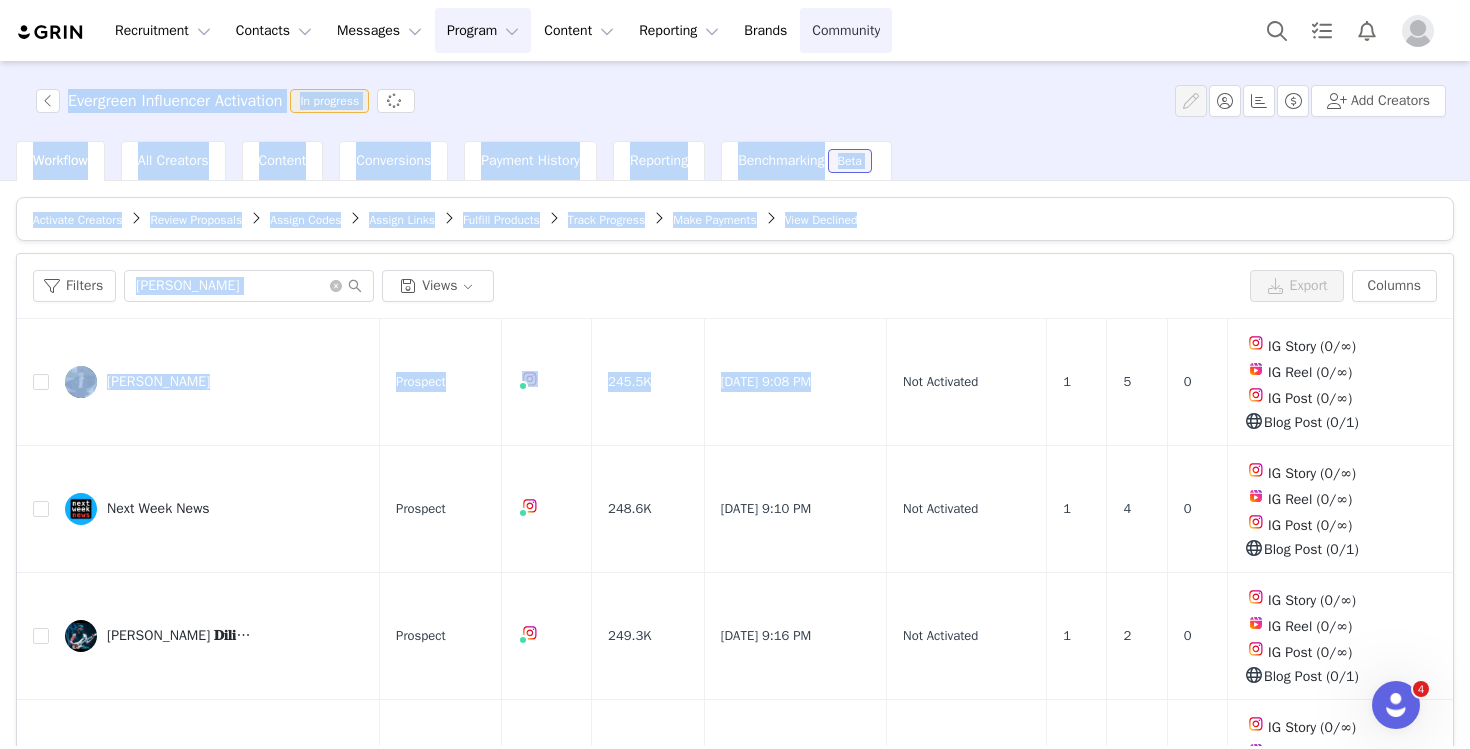 drag, startPoint x: 917, startPoint y: 245, endPoint x: 909, endPoint y: 31, distance: 214.14948 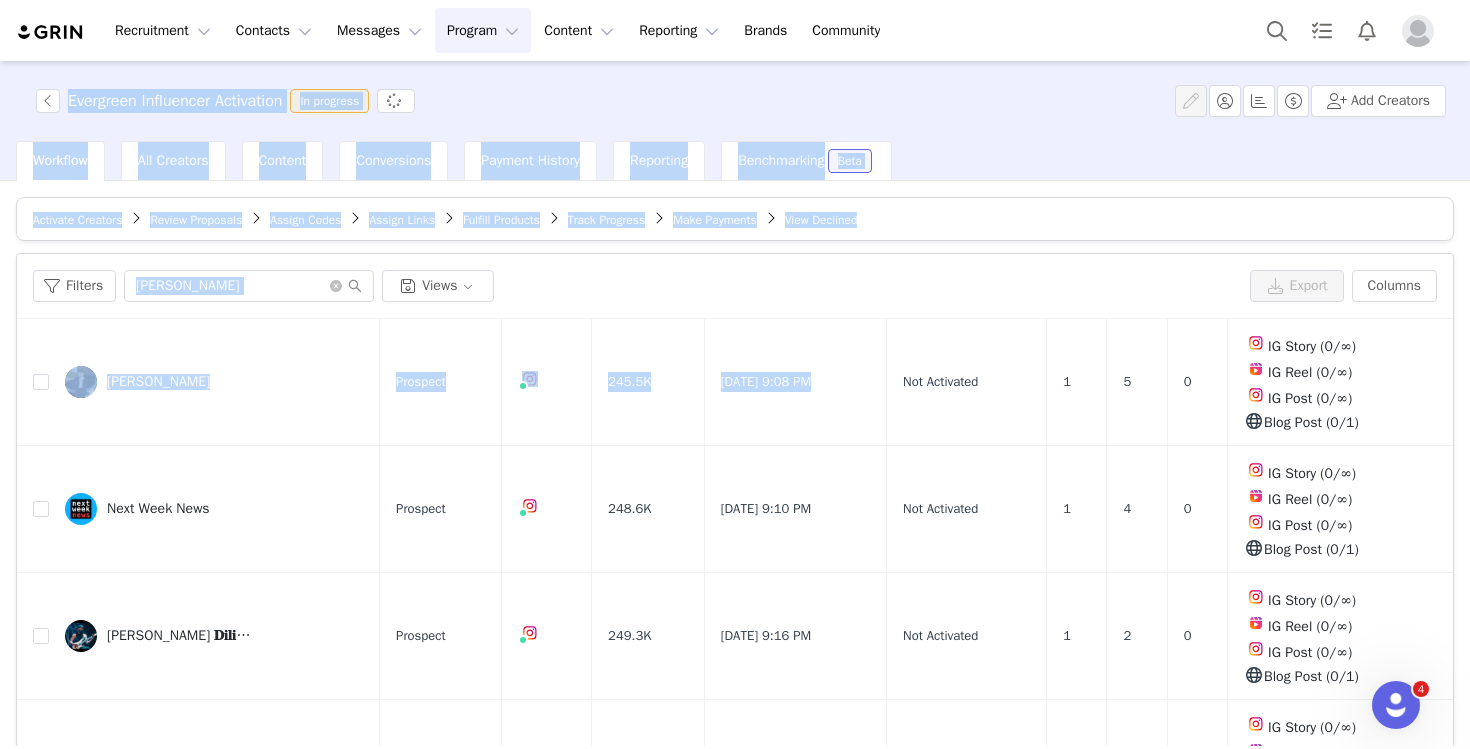 click on "Filters [PERSON_NAME] Views" at bounding box center (637, 286) 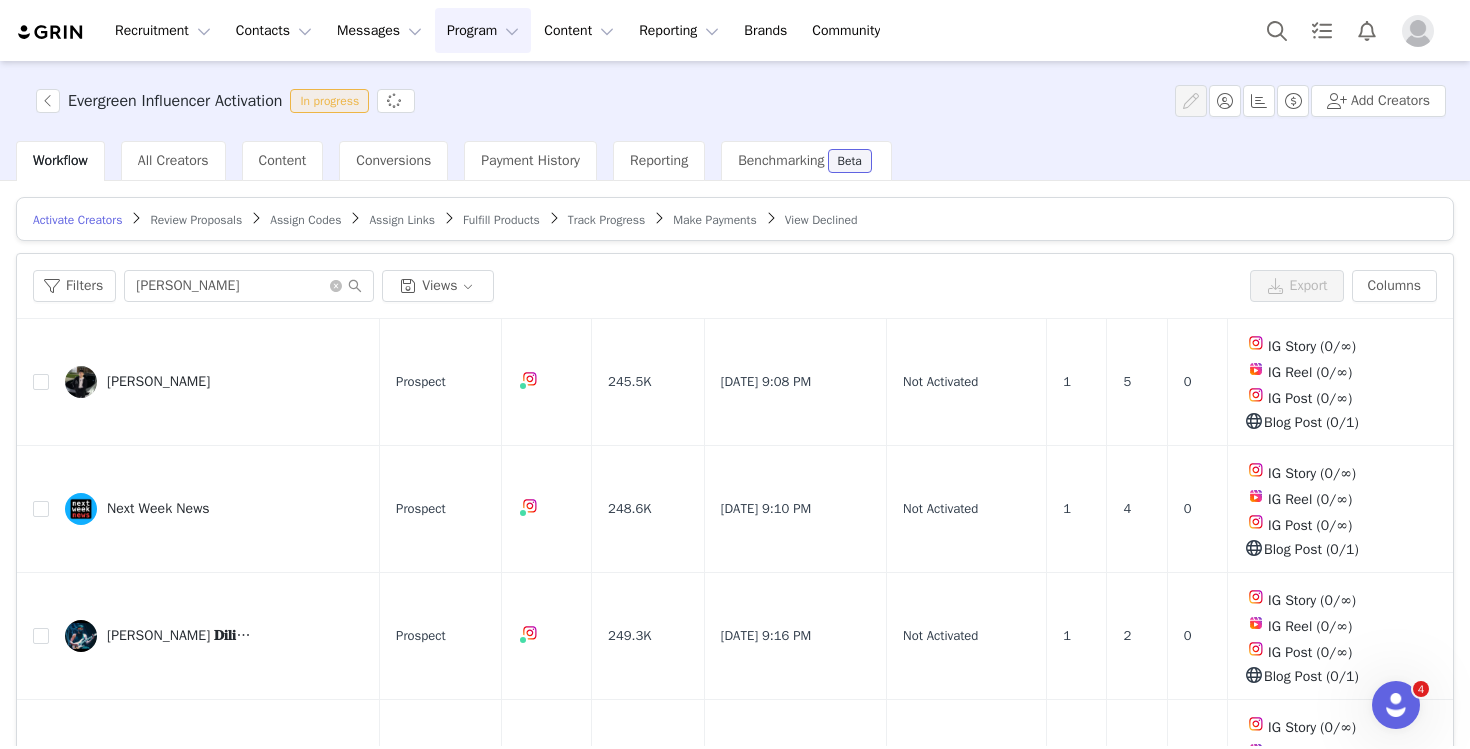 click on "Assign Codes" at bounding box center [305, 220] 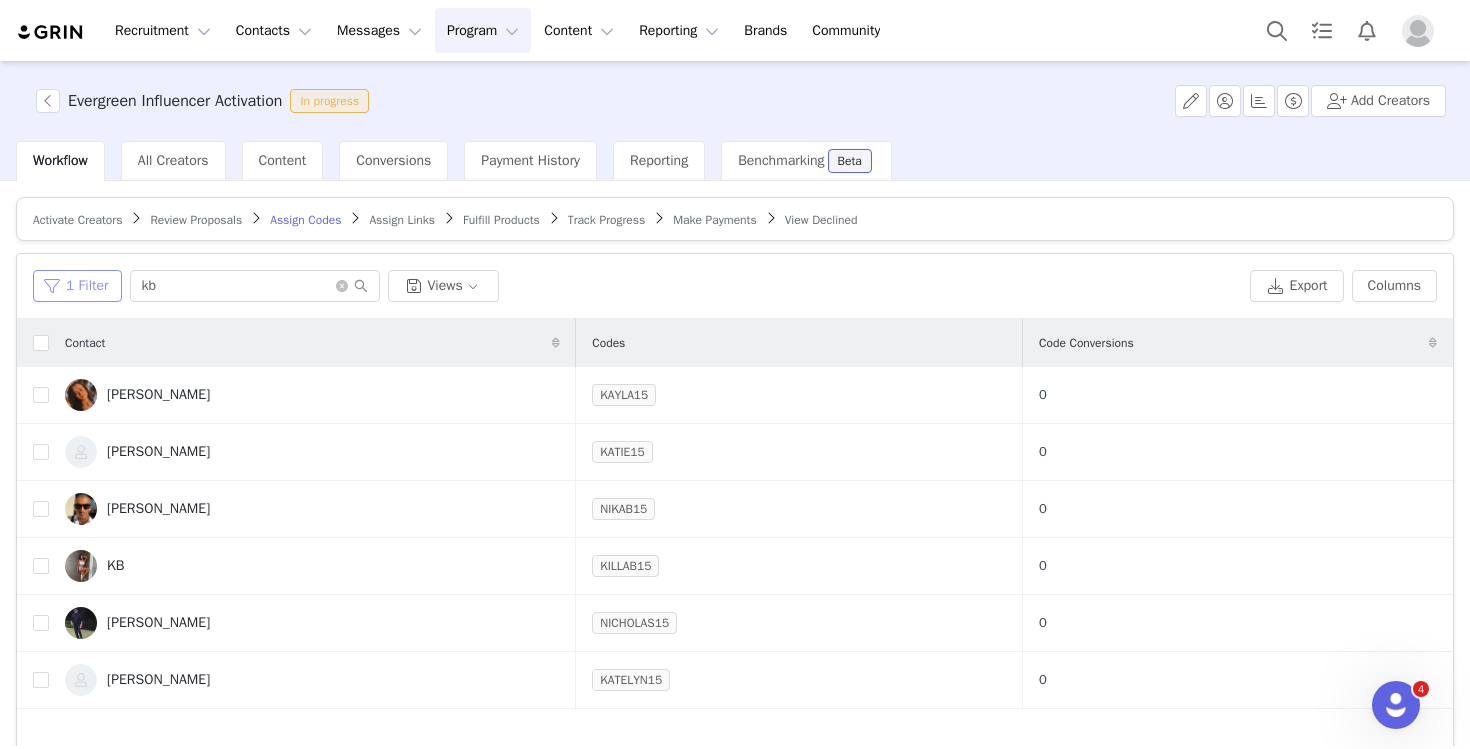 click on "1 Filter" at bounding box center (77, 286) 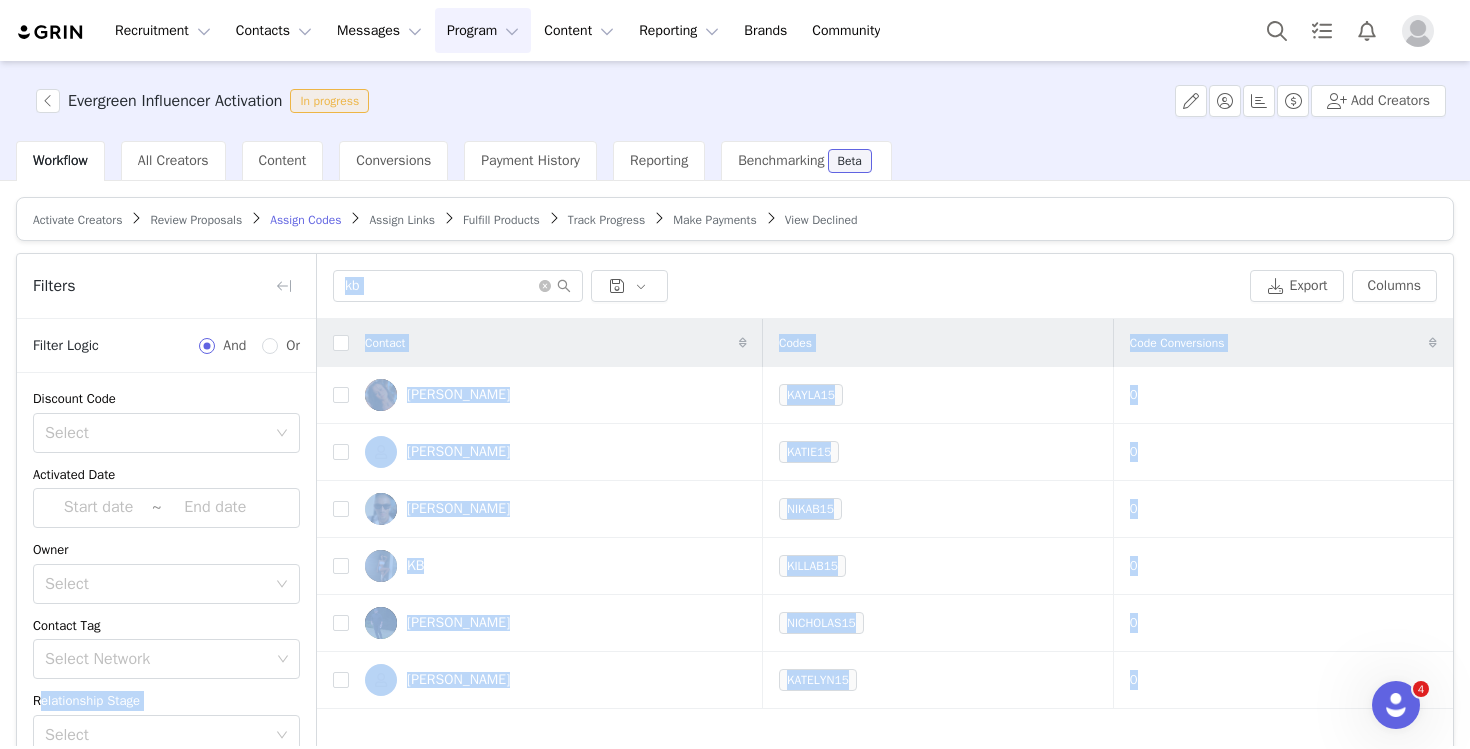 scroll, scrollTop: 125, scrollLeft: 0, axis: vertical 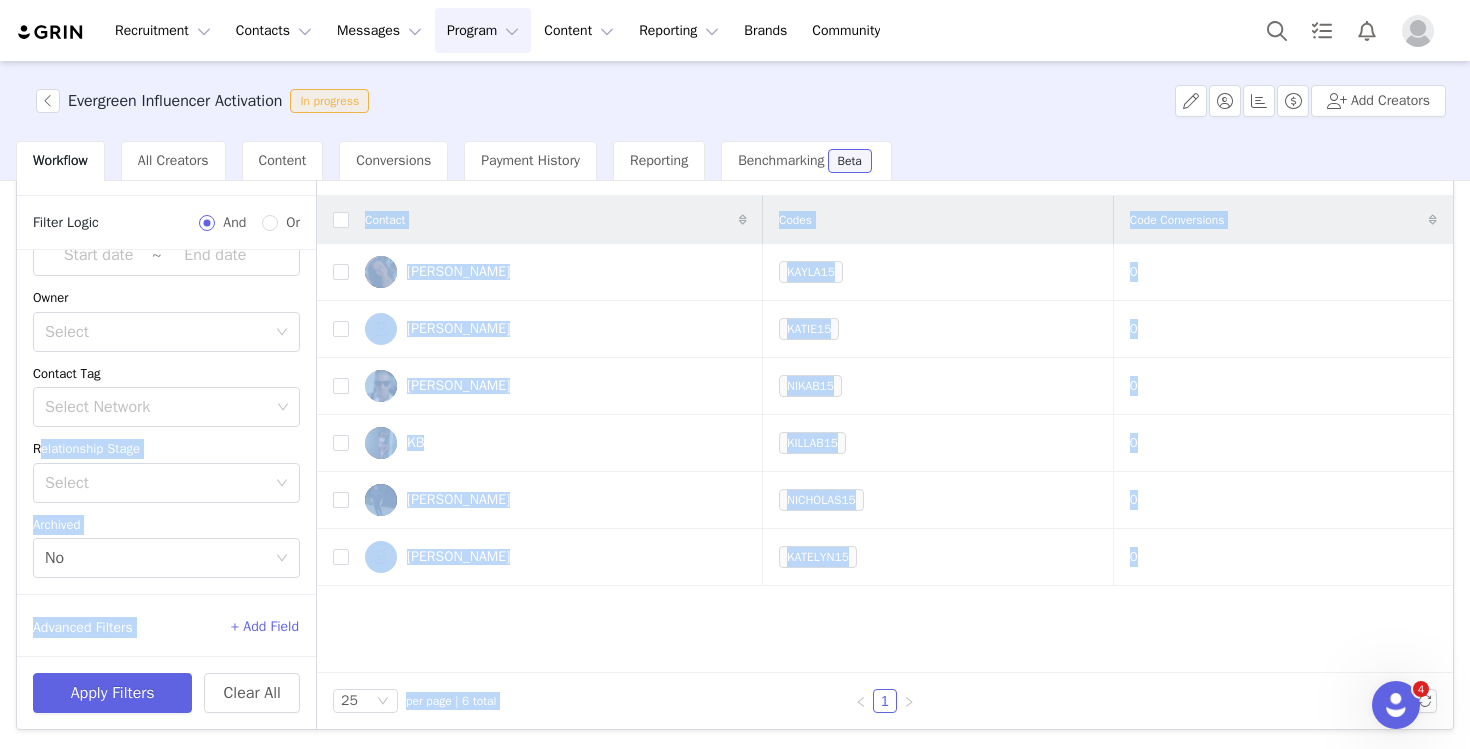 drag, startPoint x: 301, startPoint y: 635, endPoint x: 304, endPoint y: 782, distance: 147.03061 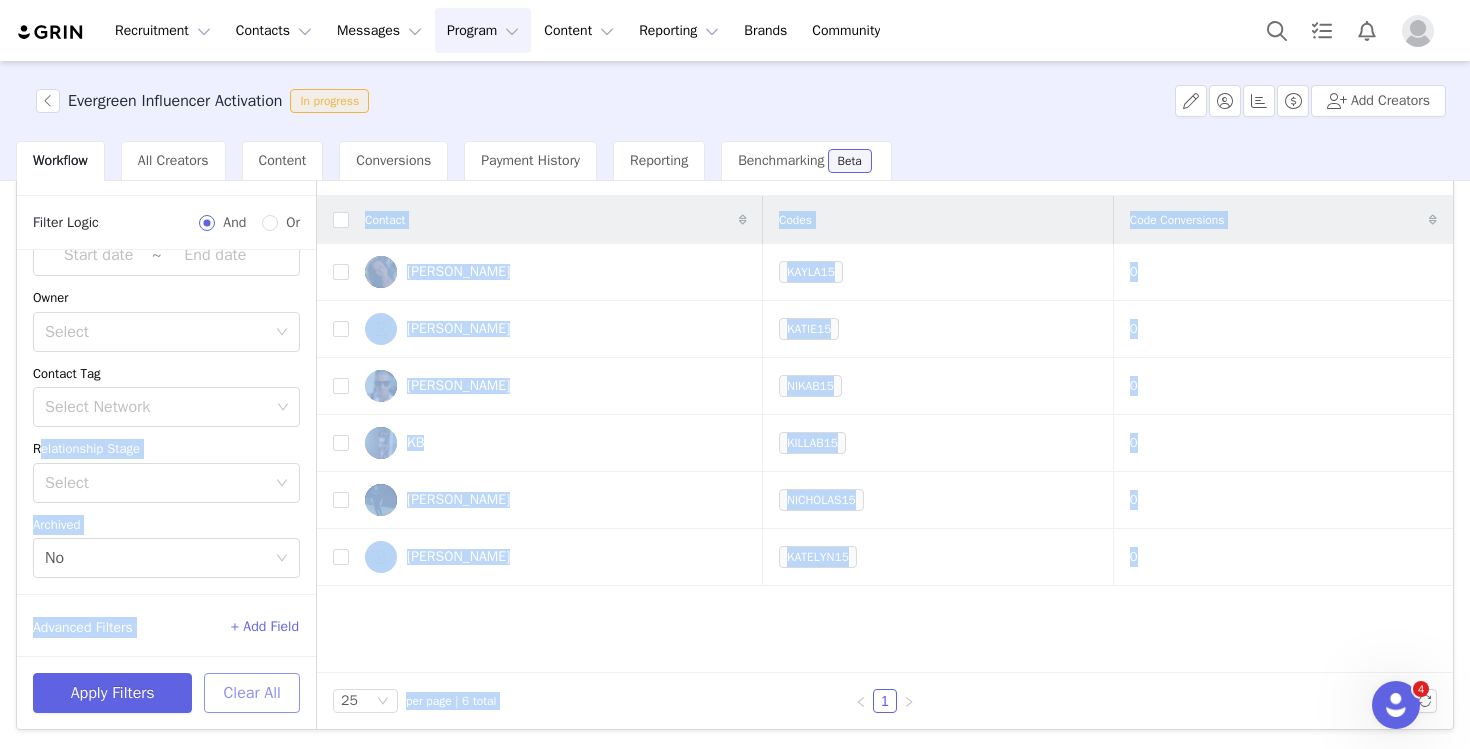 click on "Clear All" at bounding box center (252, 693) 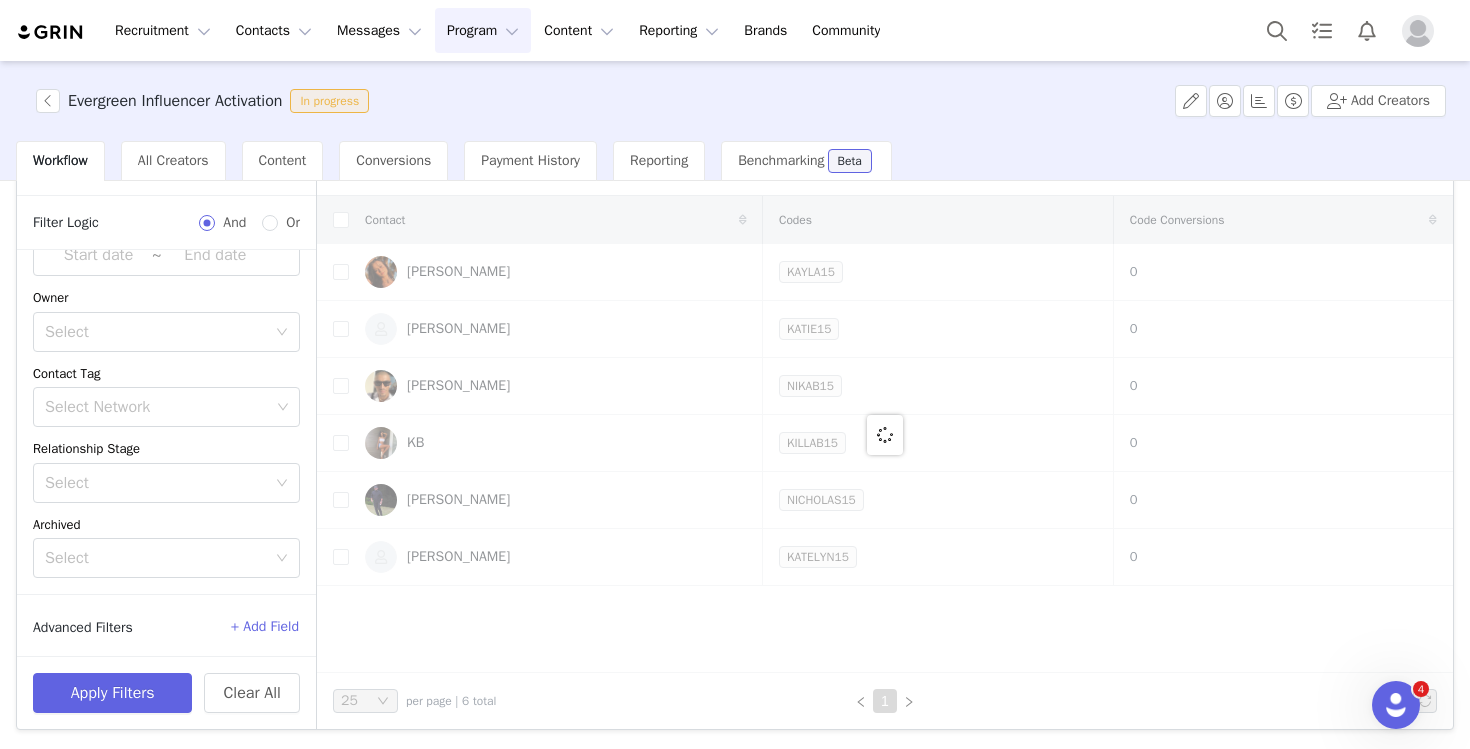 click on "Discount Code  Select  Activated Date   ~   Owner  Select  Contact Tag  Select Network    Relationship Stage  Select  Archived  Select" at bounding box center [166, 357] 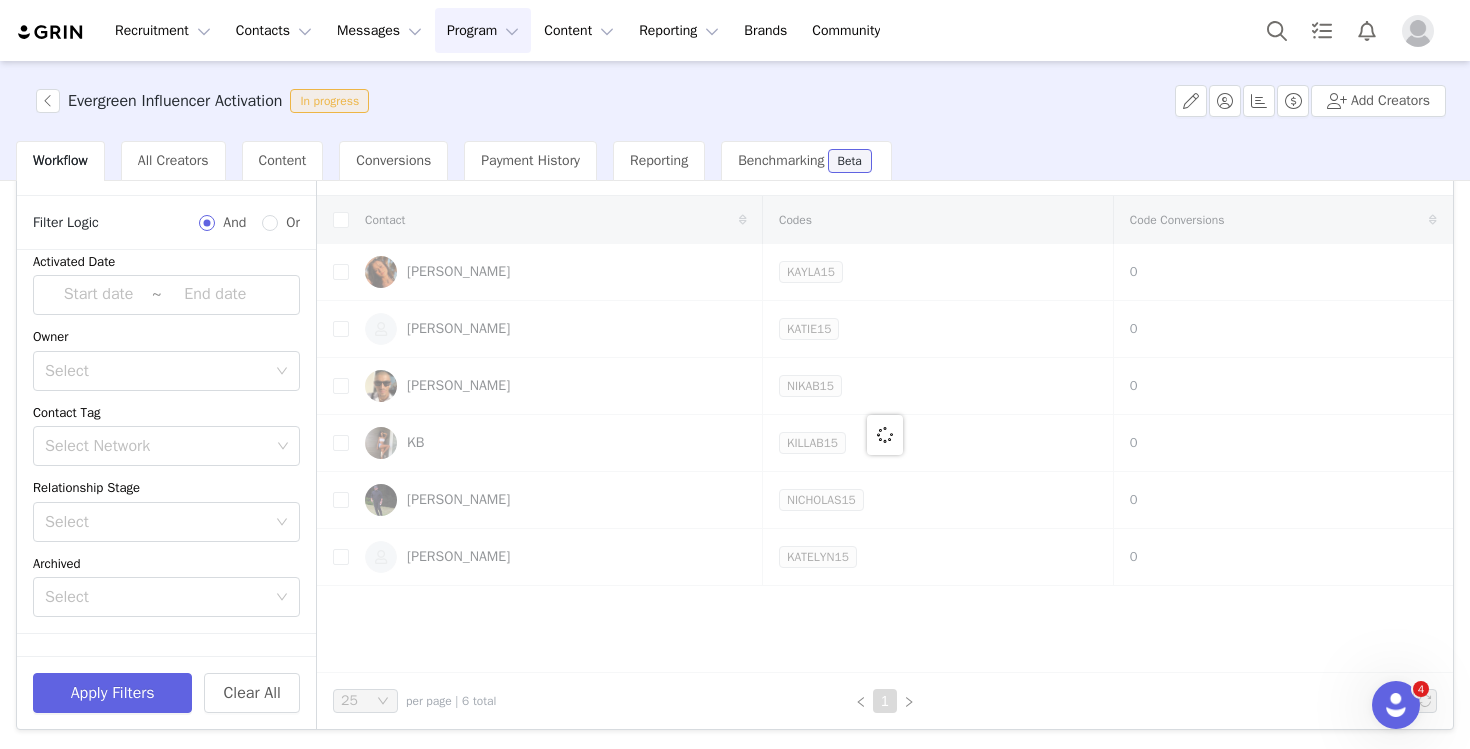scroll, scrollTop: 0, scrollLeft: 0, axis: both 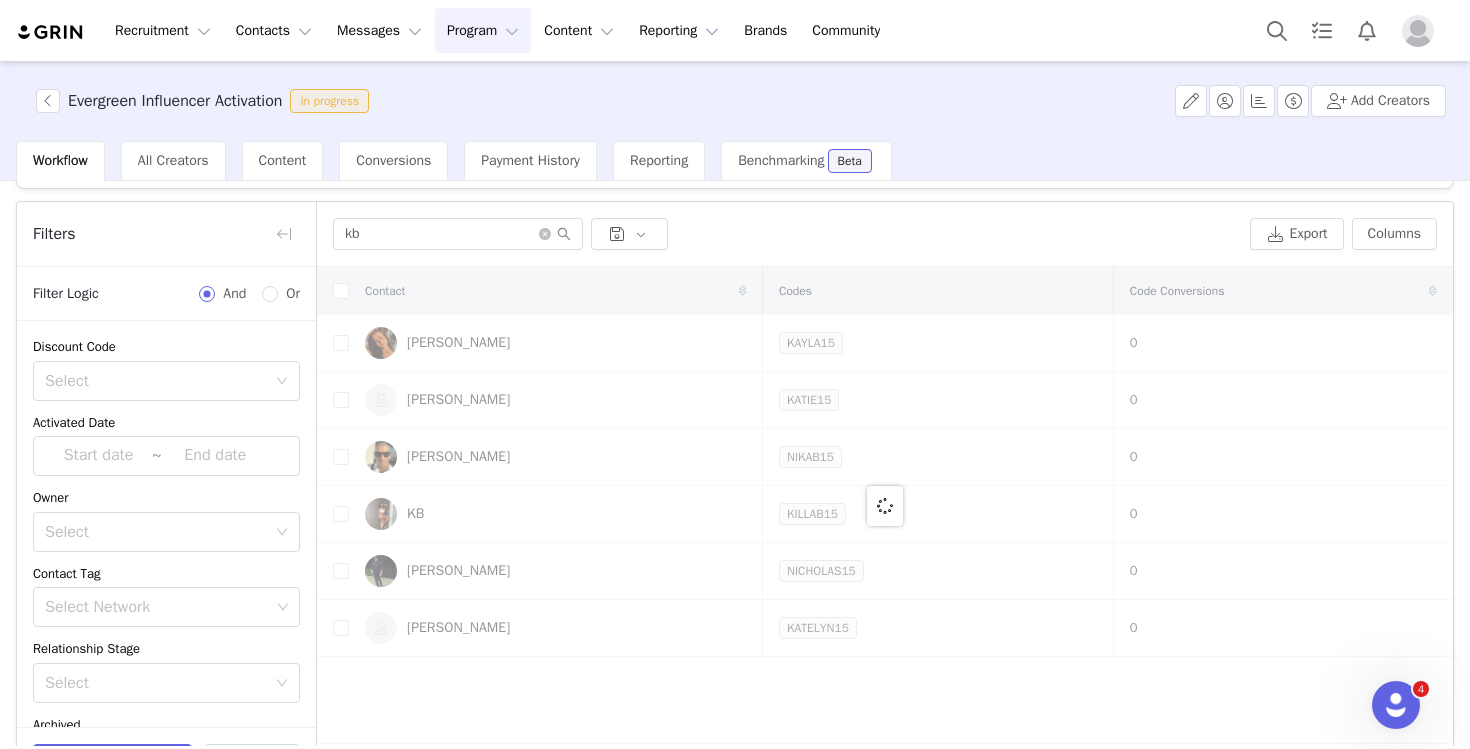 drag, startPoint x: 286, startPoint y: 295, endPoint x: 295, endPoint y: 109, distance: 186.21762 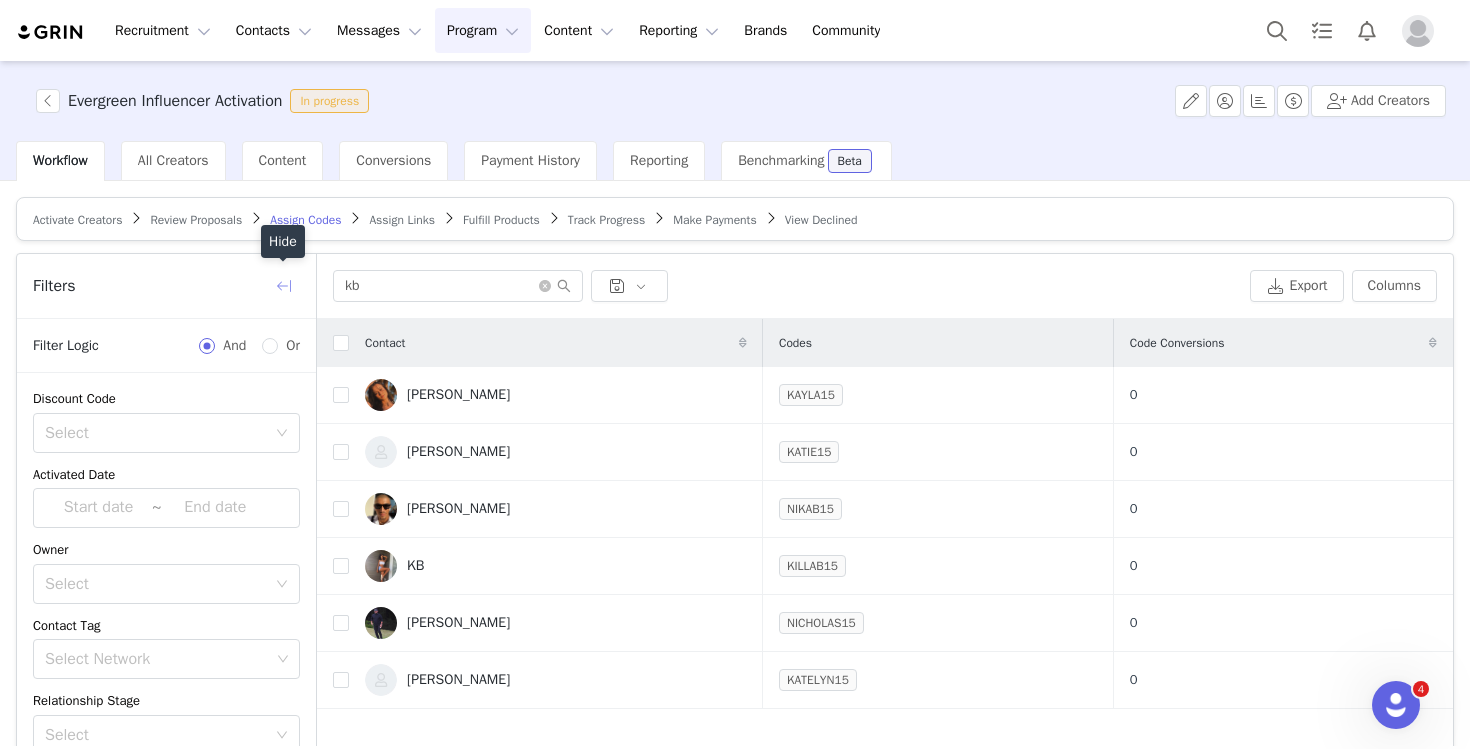 click at bounding box center (284, 286) 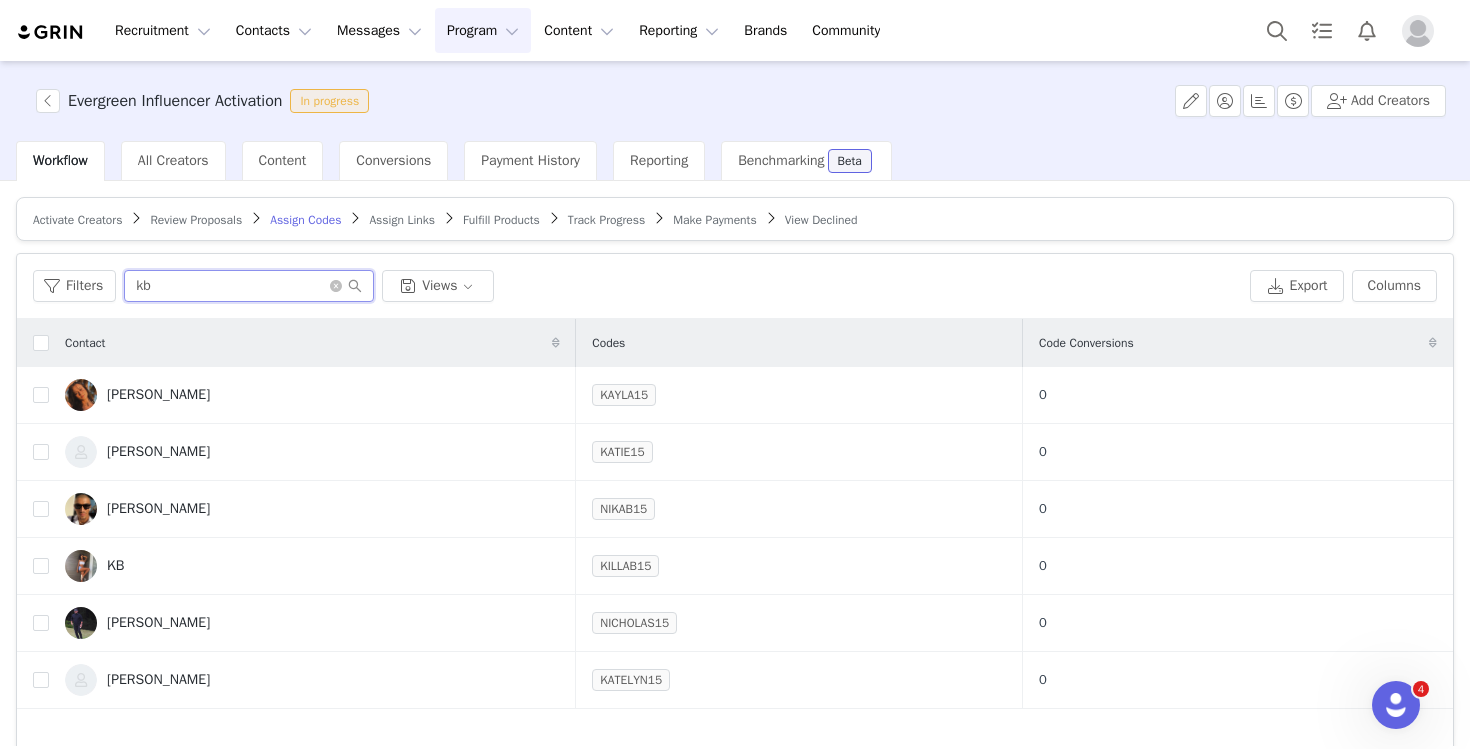 click on "kb" at bounding box center [249, 286] 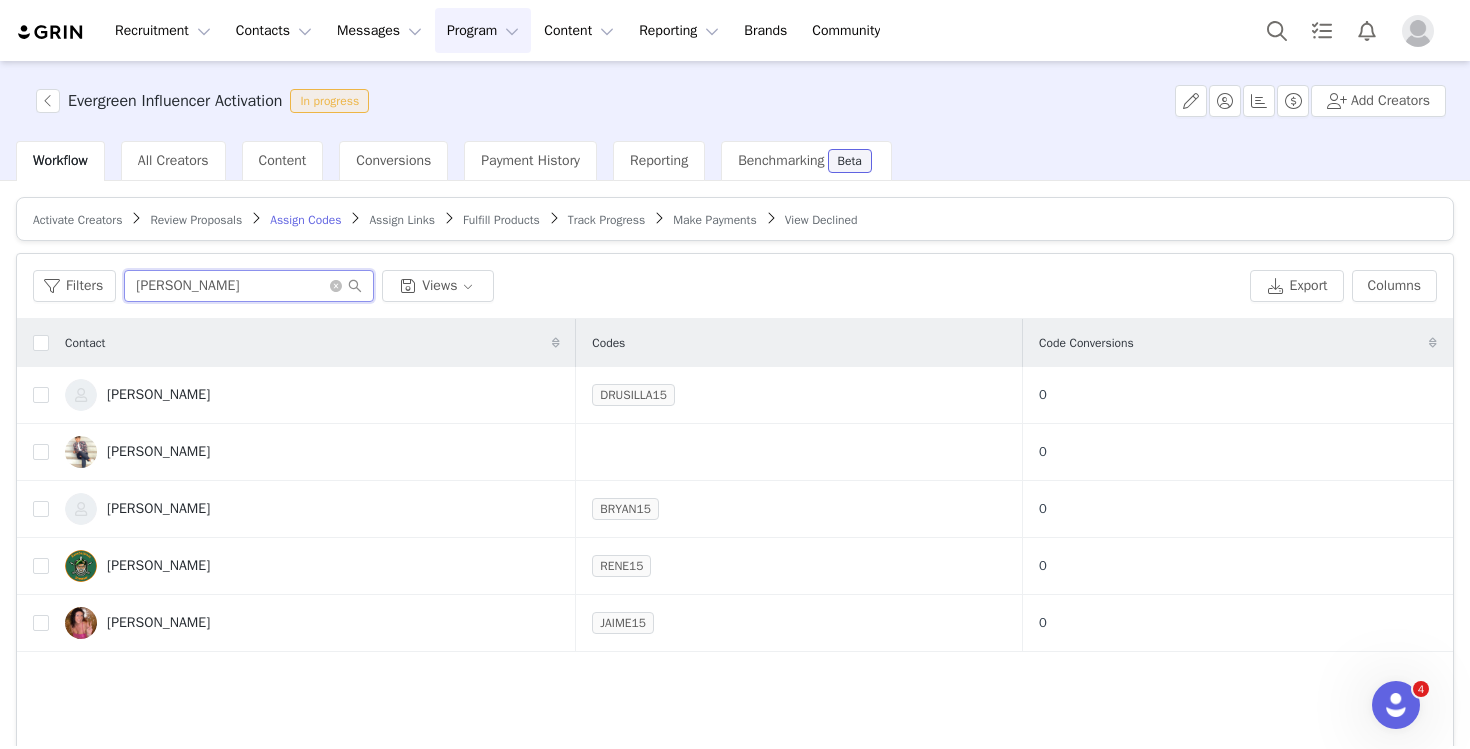 type on "[PERSON_NAME]" 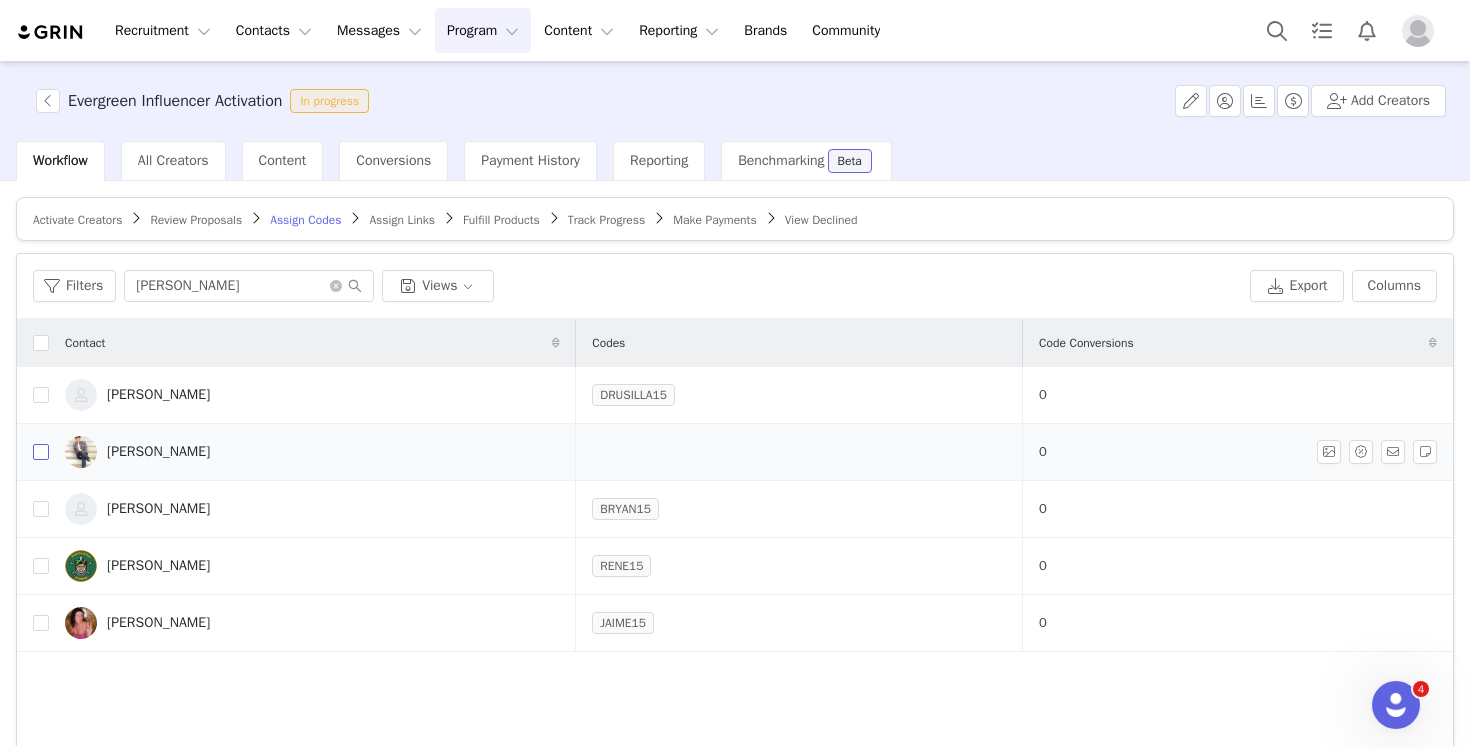 drag, startPoint x: 171, startPoint y: 322, endPoint x: 35, endPoint y: 452, distance: 188.13824 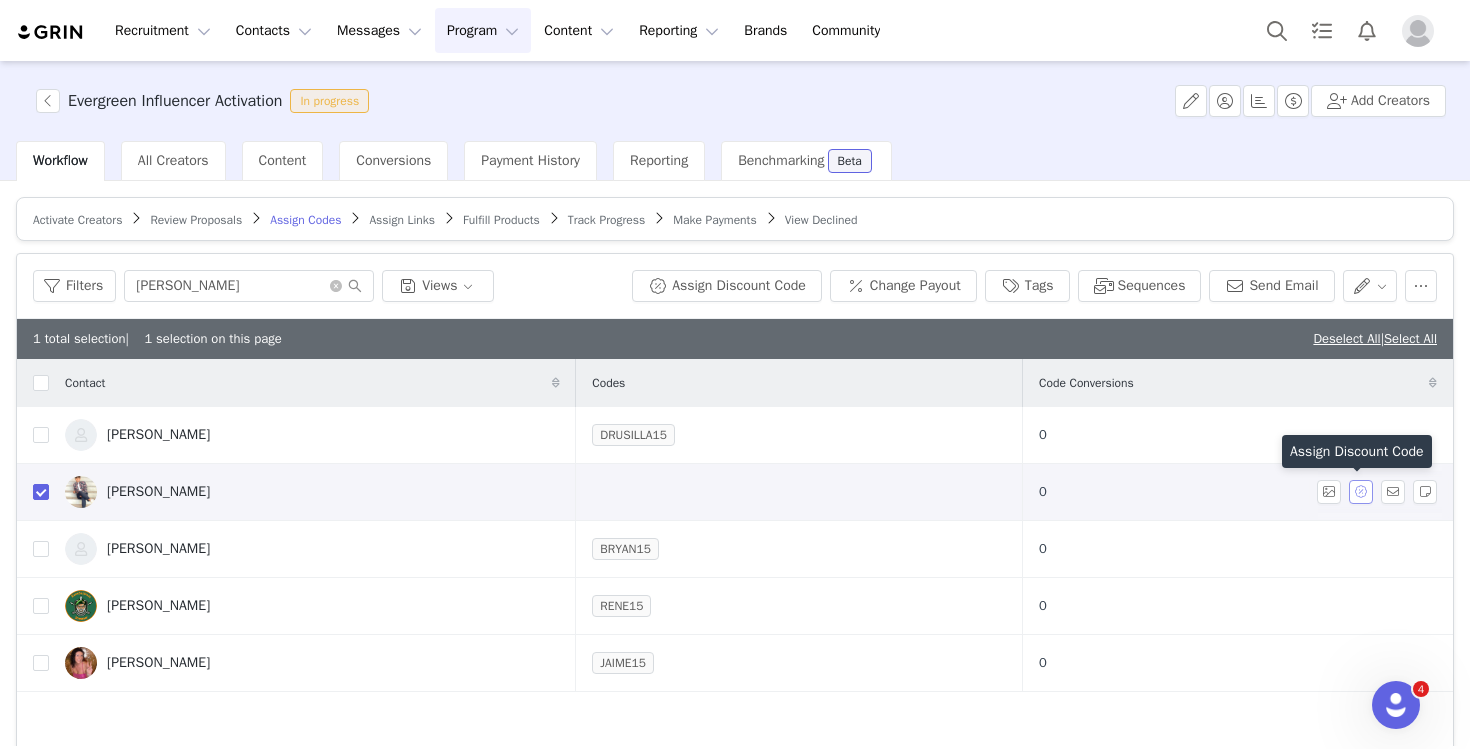 click at bounding box center (1361, 492) 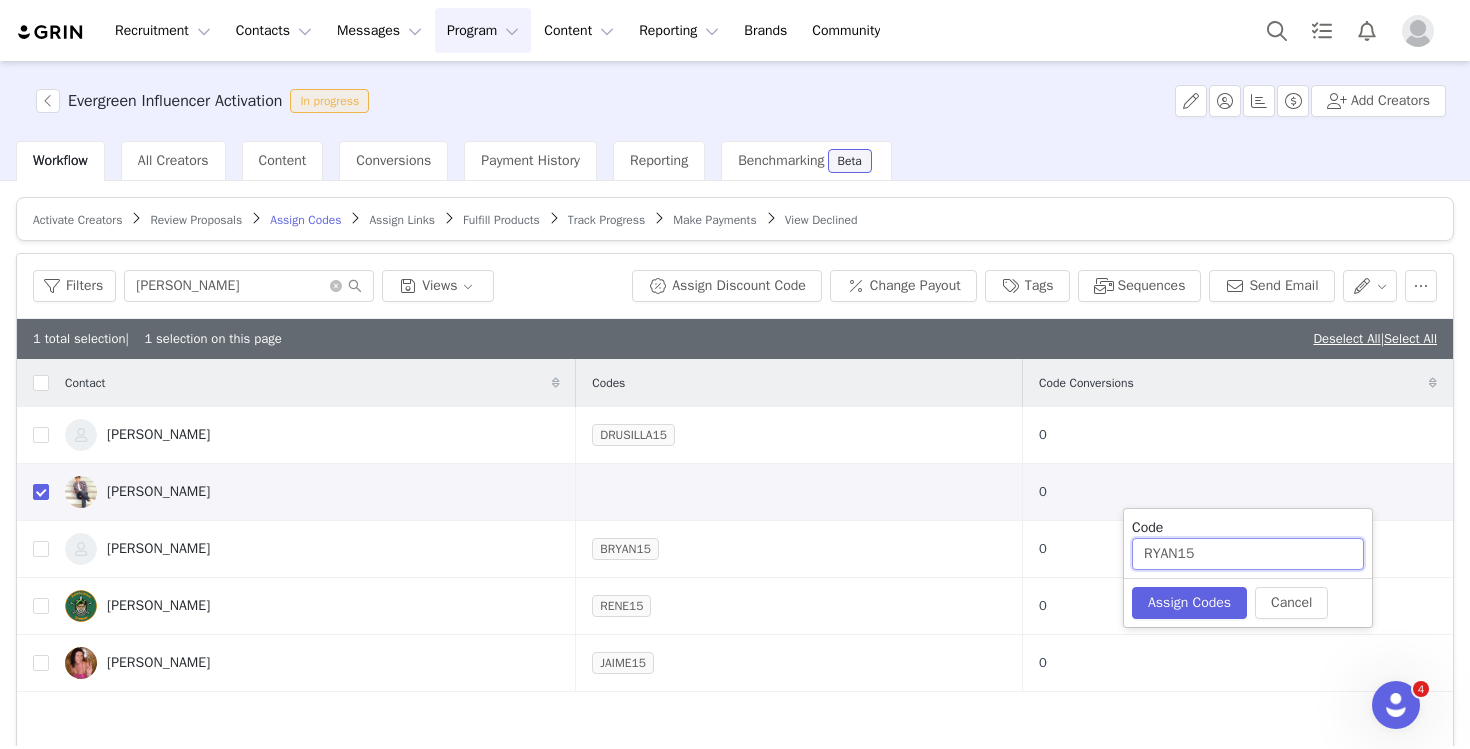 drag, startPoint x: 1186, startPoint y: 556, endPoint x: 1156, endPoint y: 551, distance: 30.413813 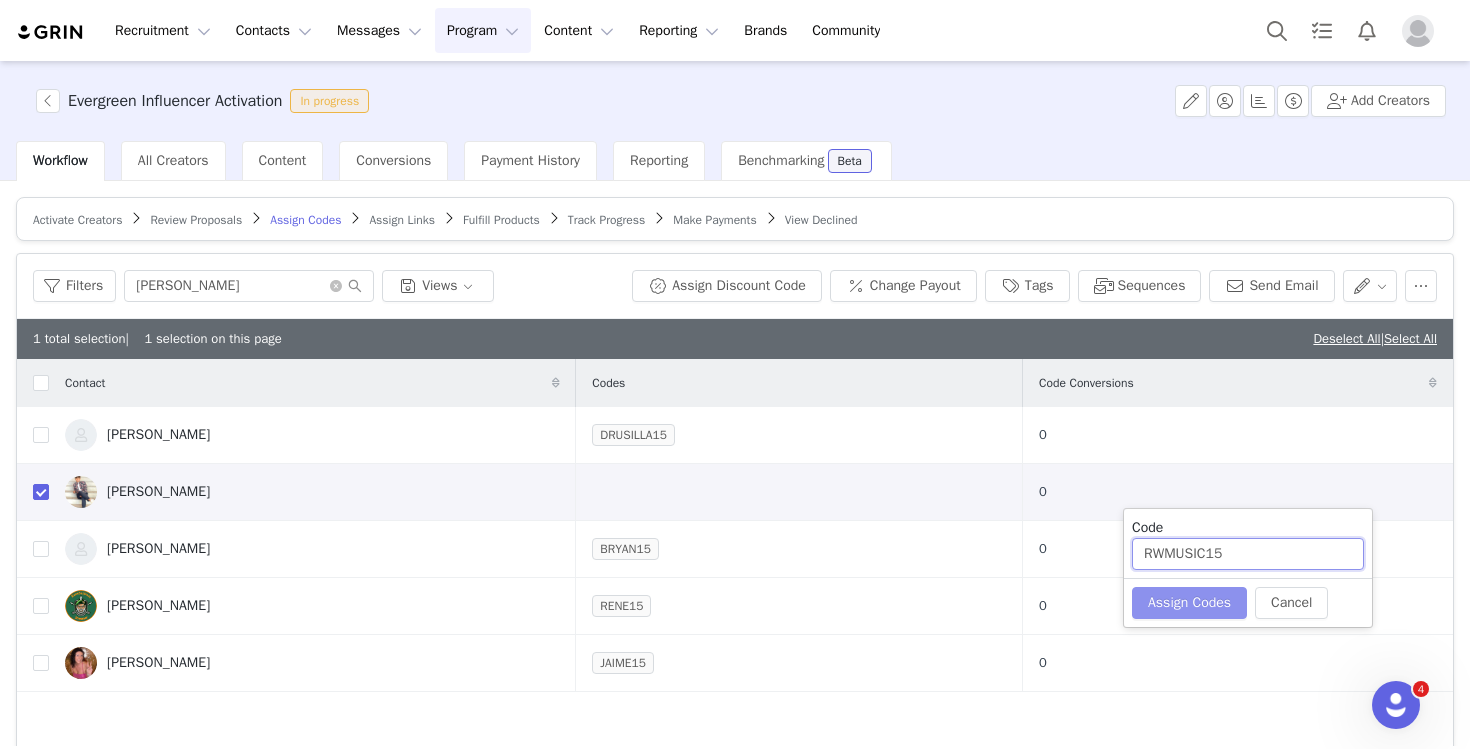 type on "RWMUSIC15" 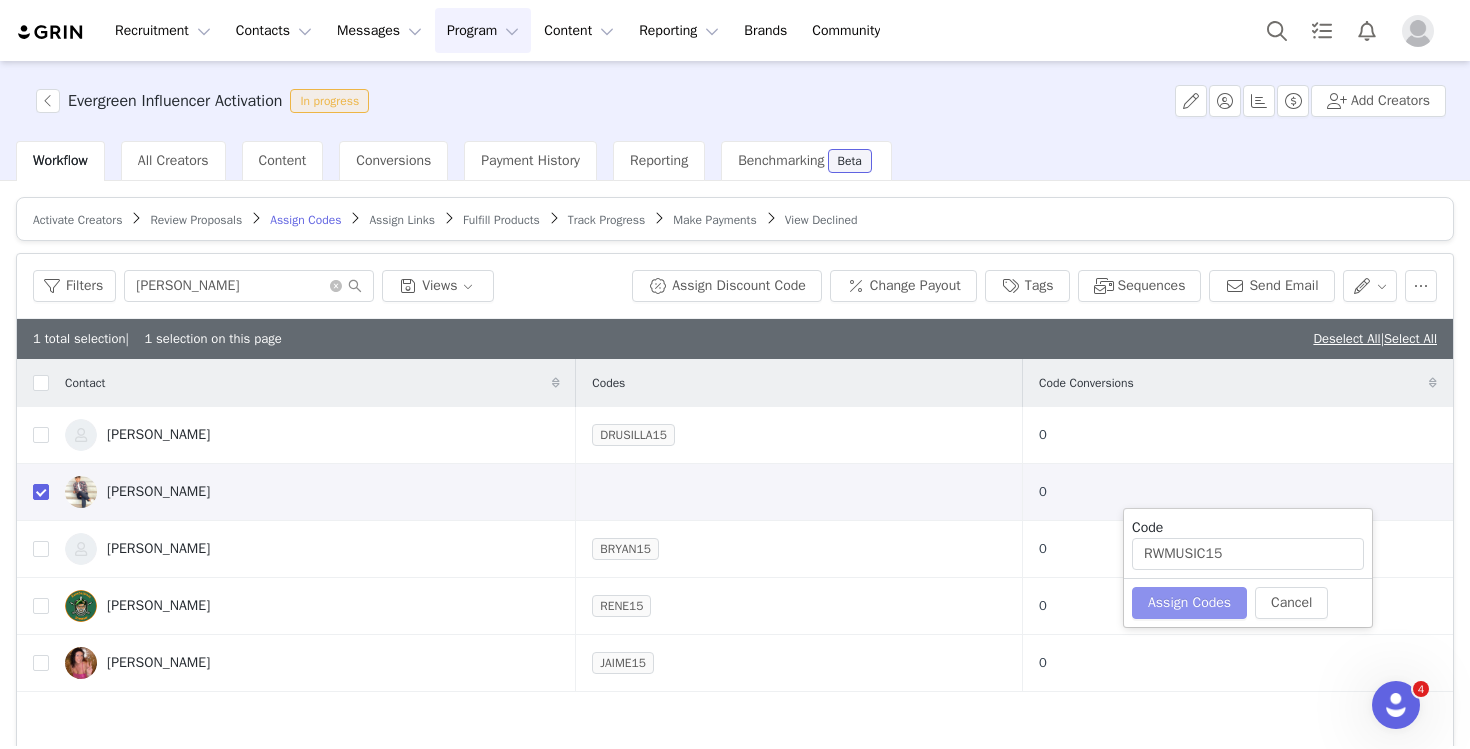 click on "Assign Codes" at bounding box center [1189, 603] 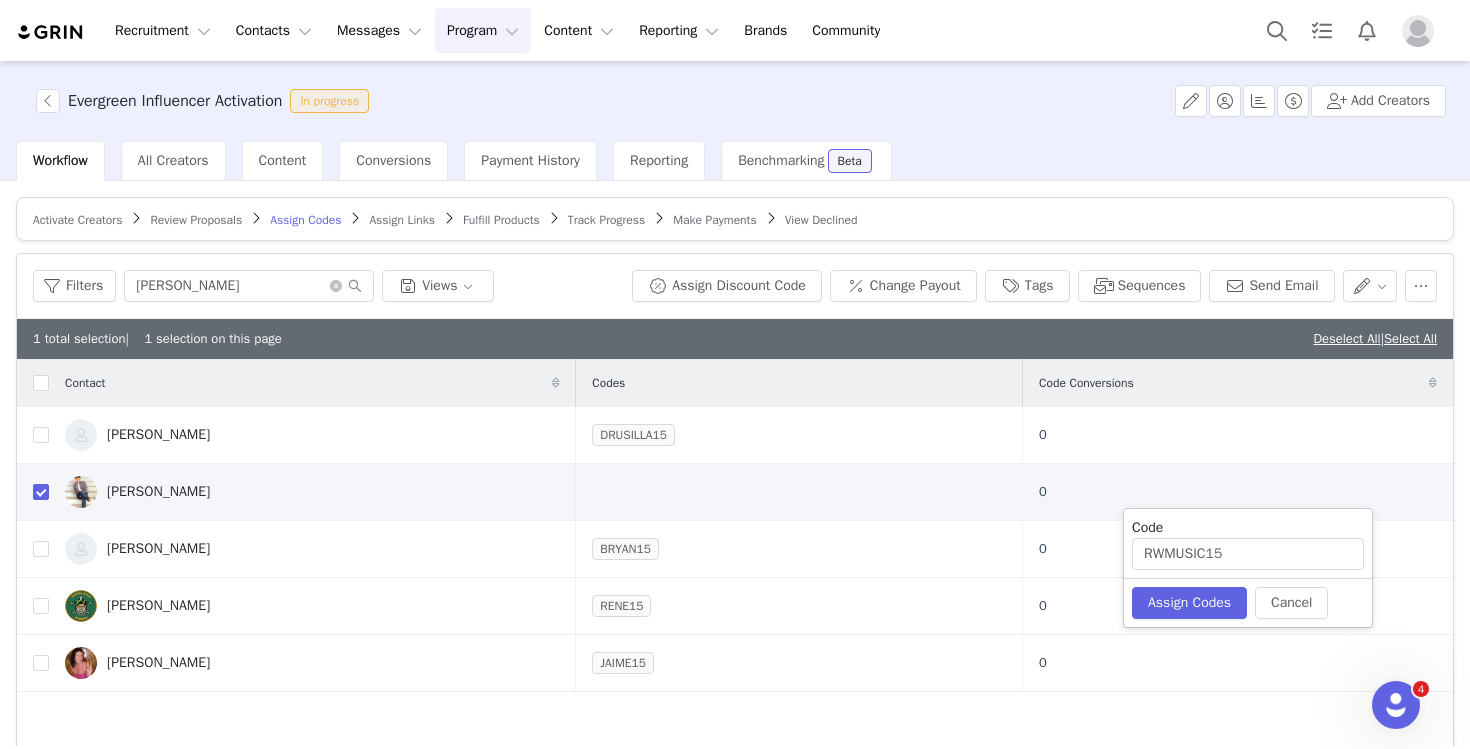 type 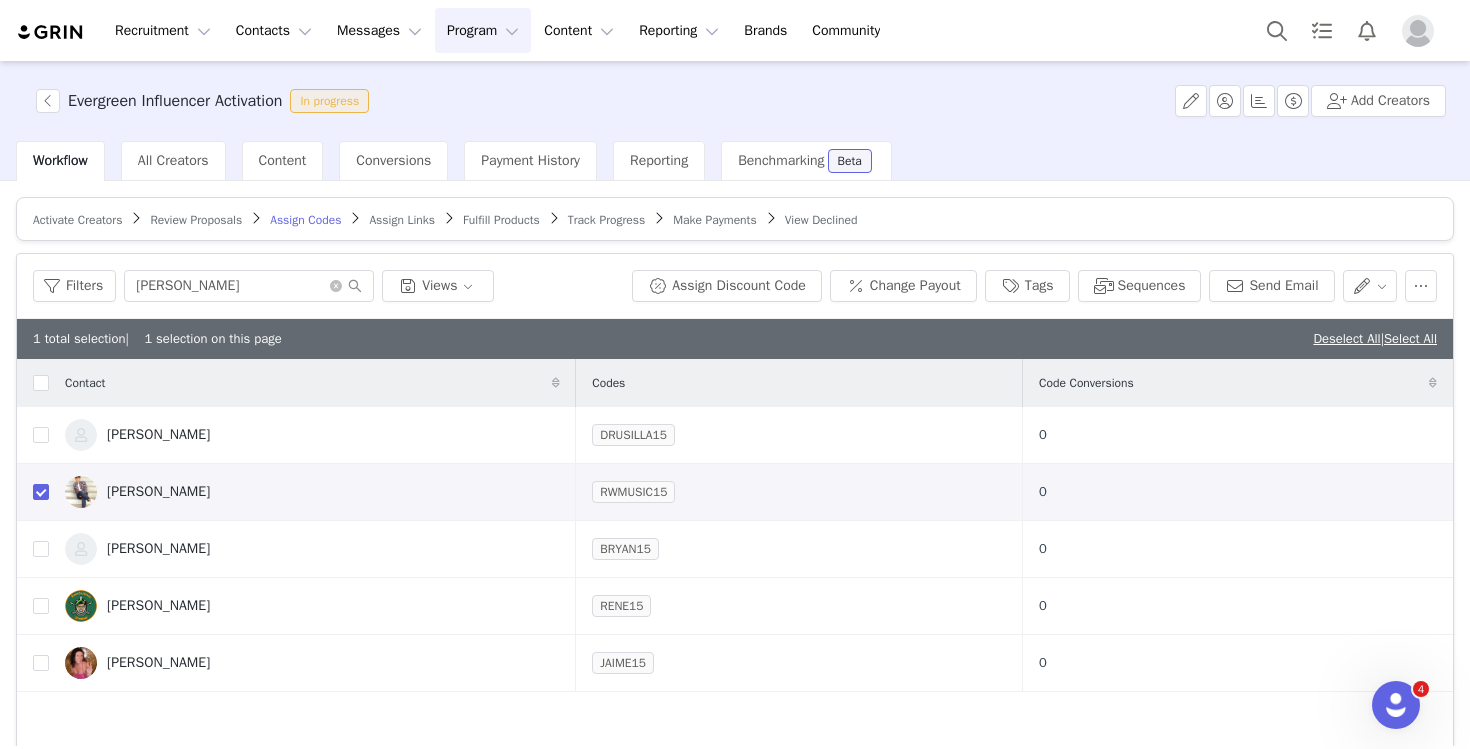 click on "Assign Links" at bounding box center (402, 220) 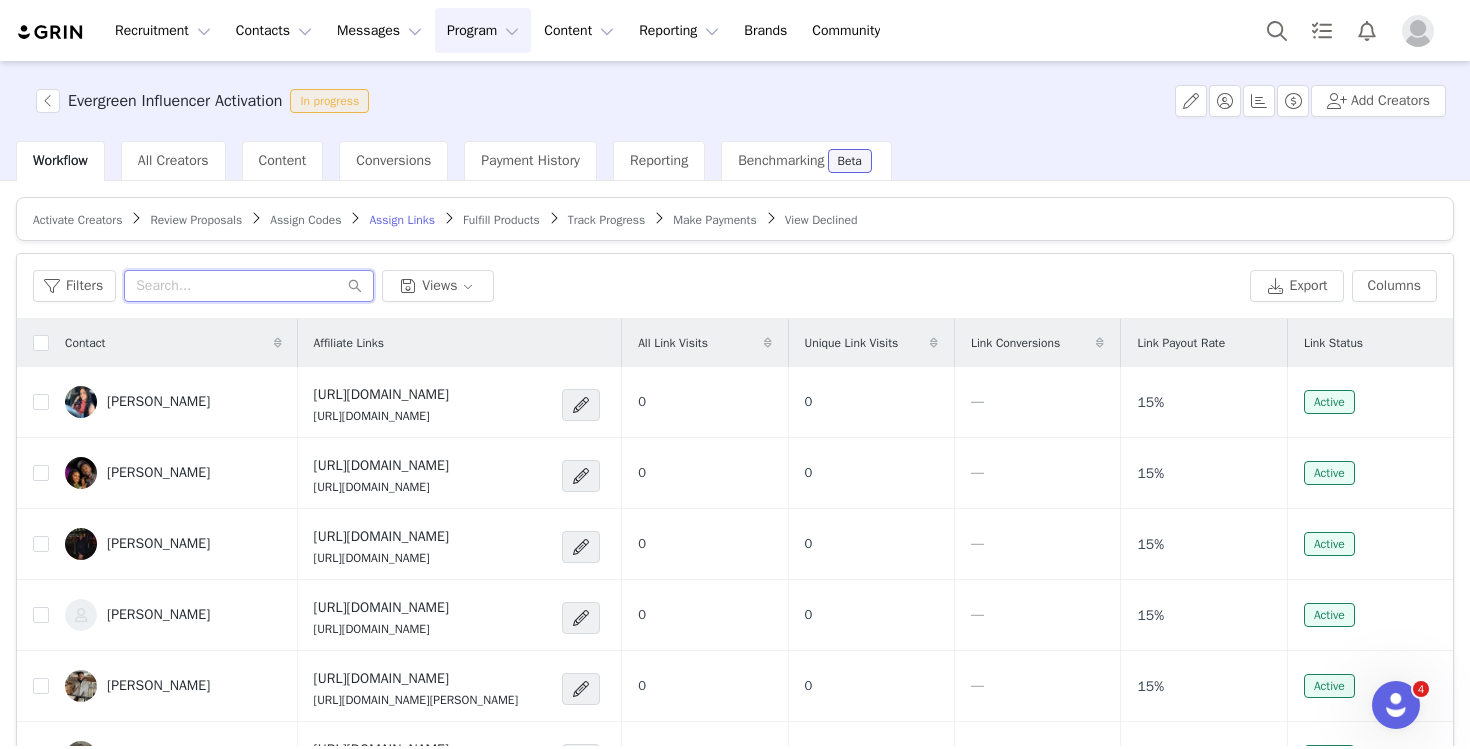 click at bounding box center (249, 286) 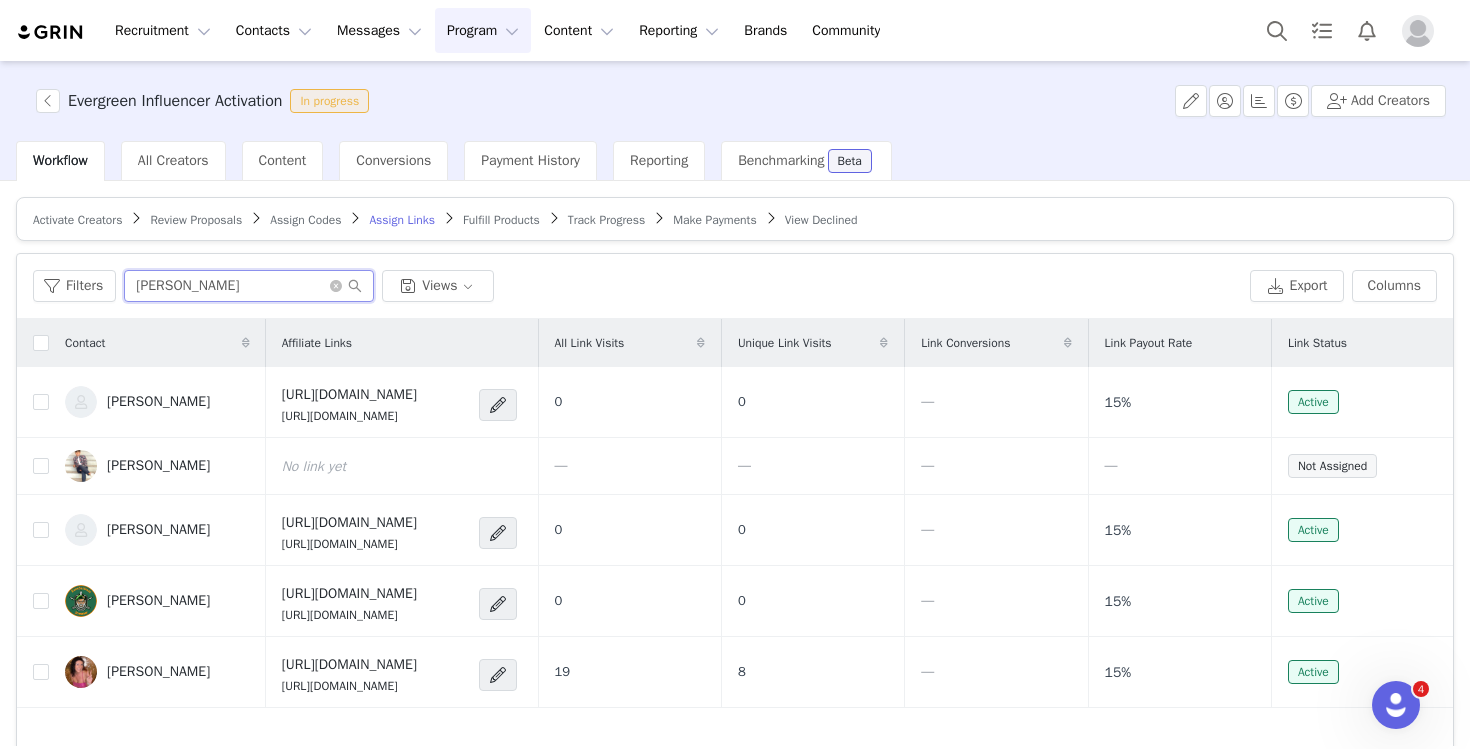 type on "[PERSON_NAME]" 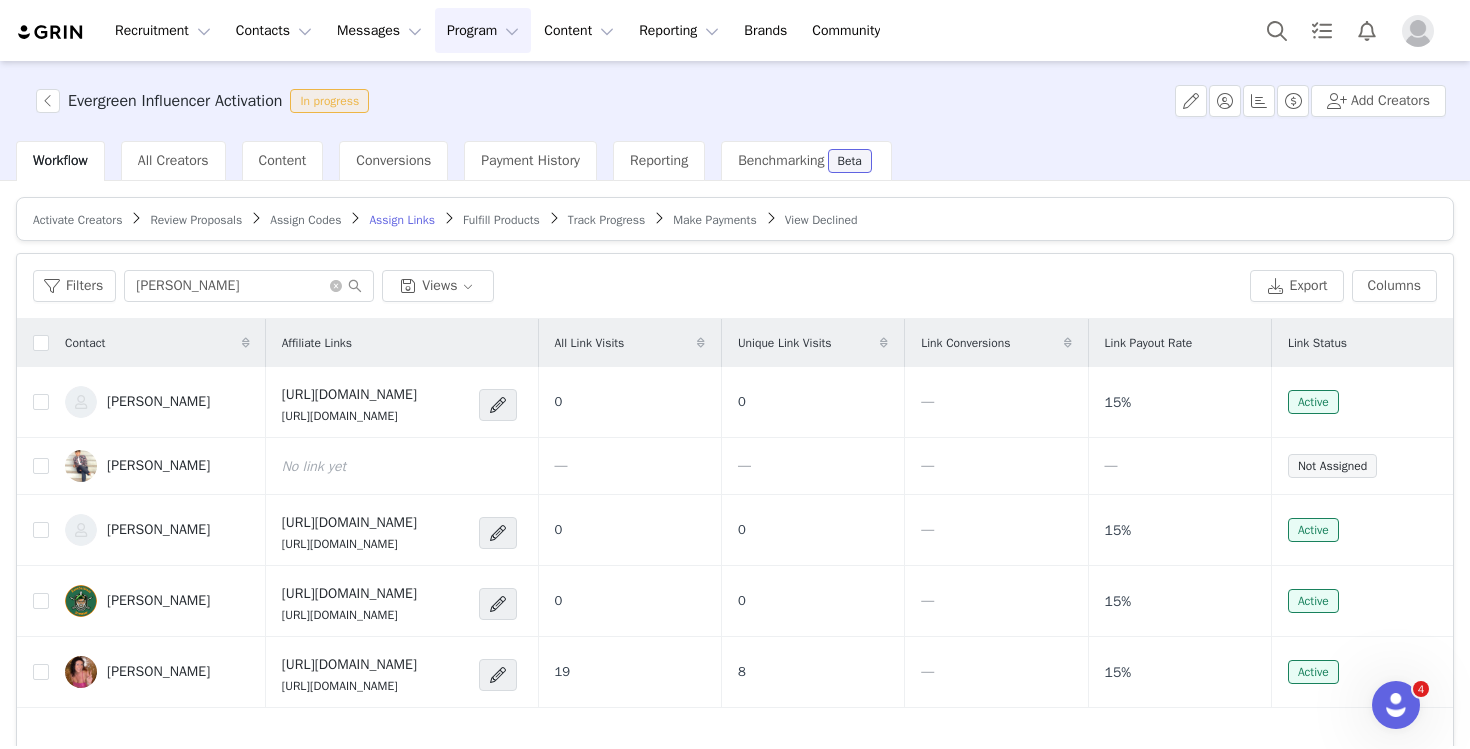 drag, startPoint x: 193, startPoint y: 286, endPoint x: 633, endPoint y: 275, distance: 440.13748 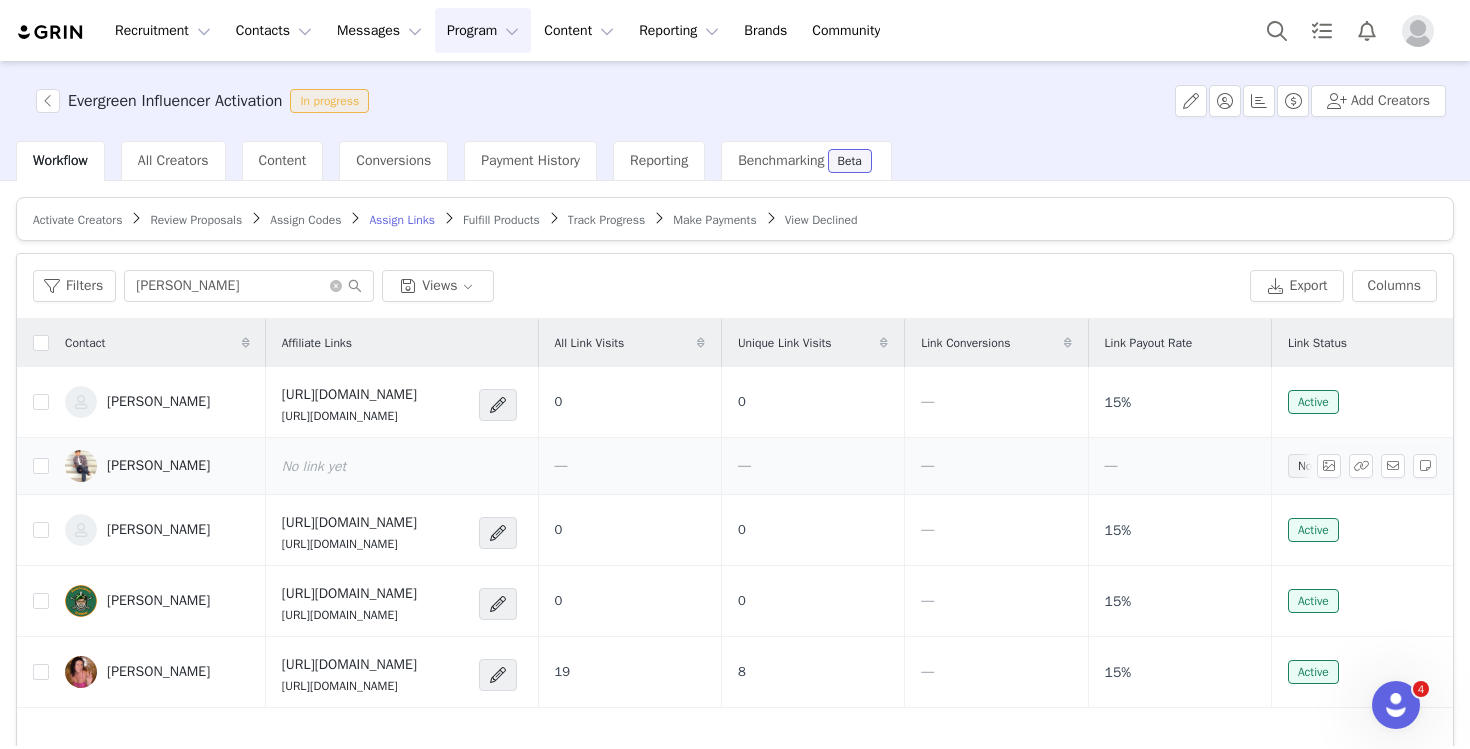 click at bounding box center (33, 466) 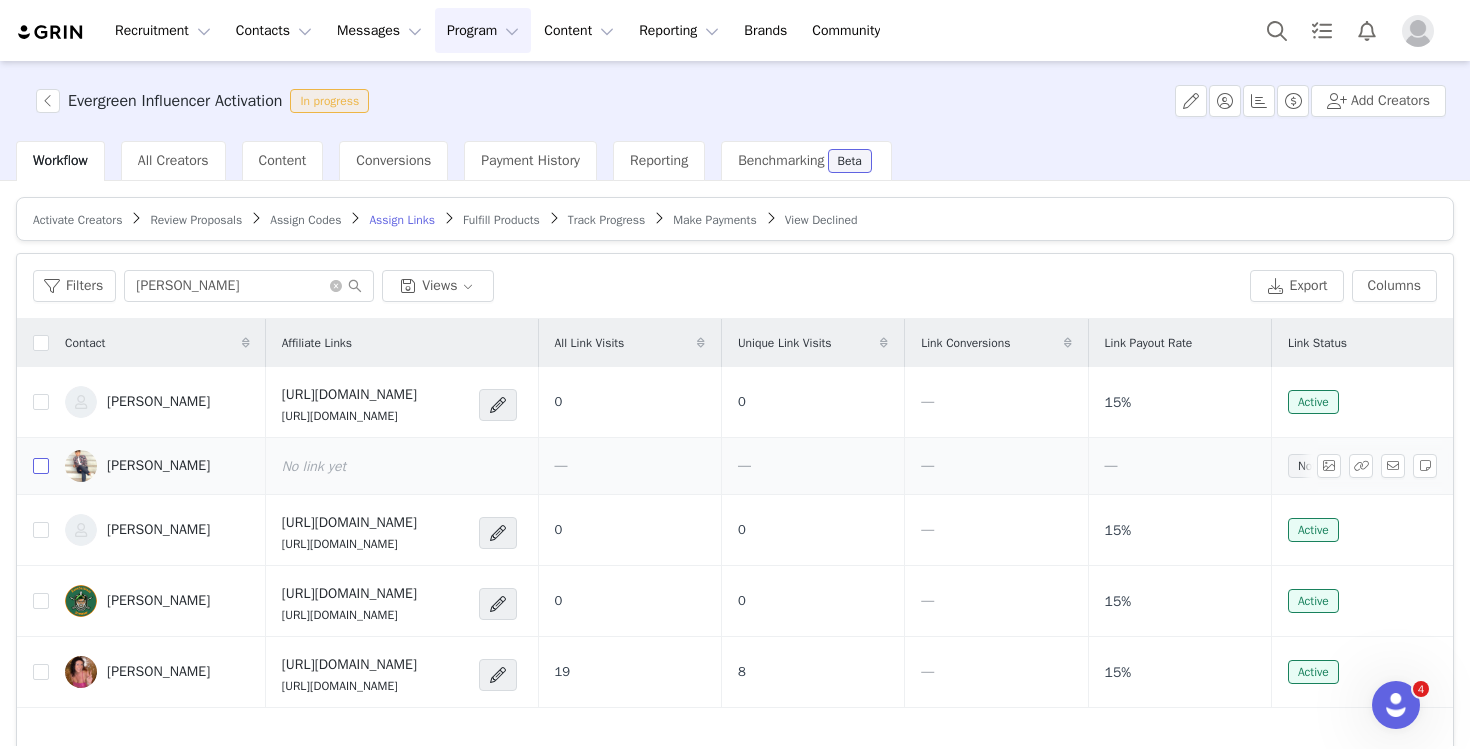 click at bounding box center (41, 466) 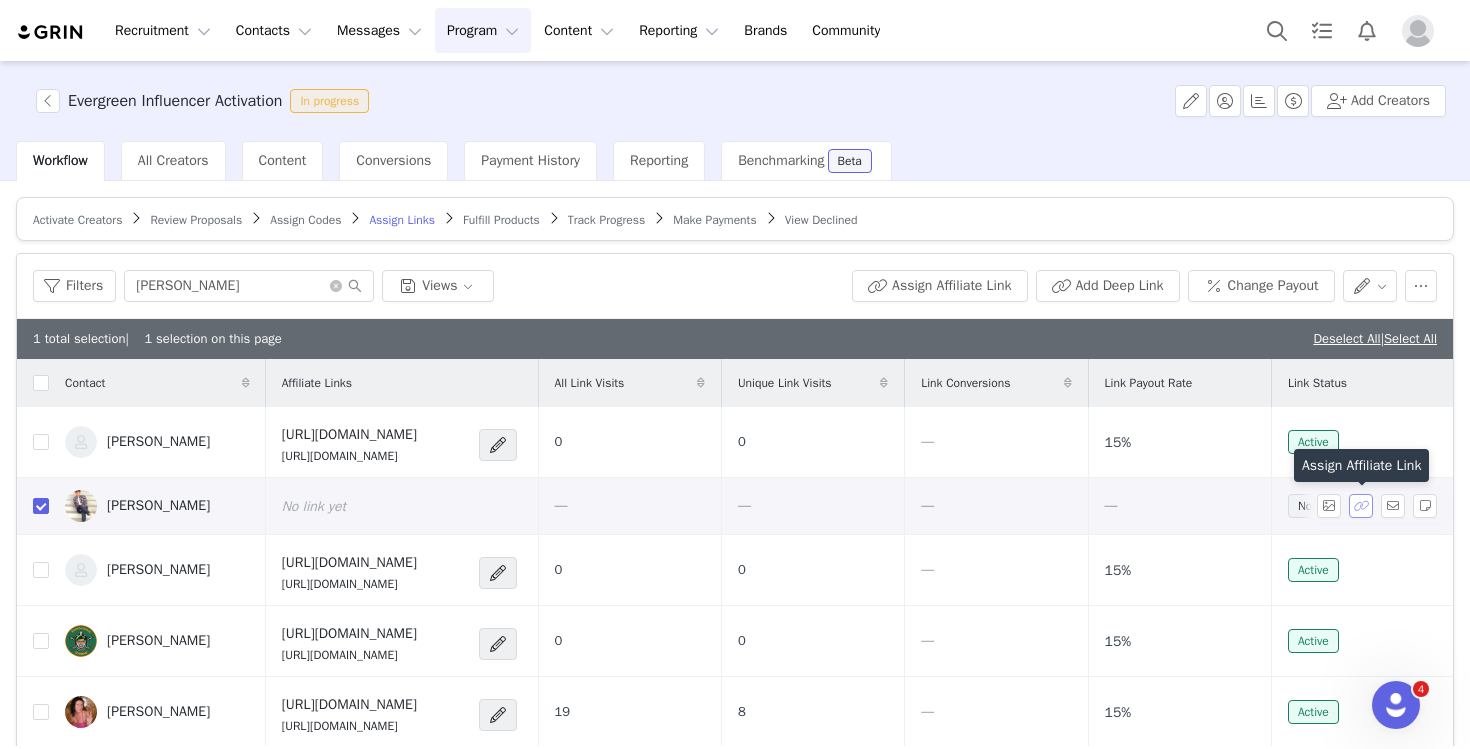 click at bounding box center [1361, 506] 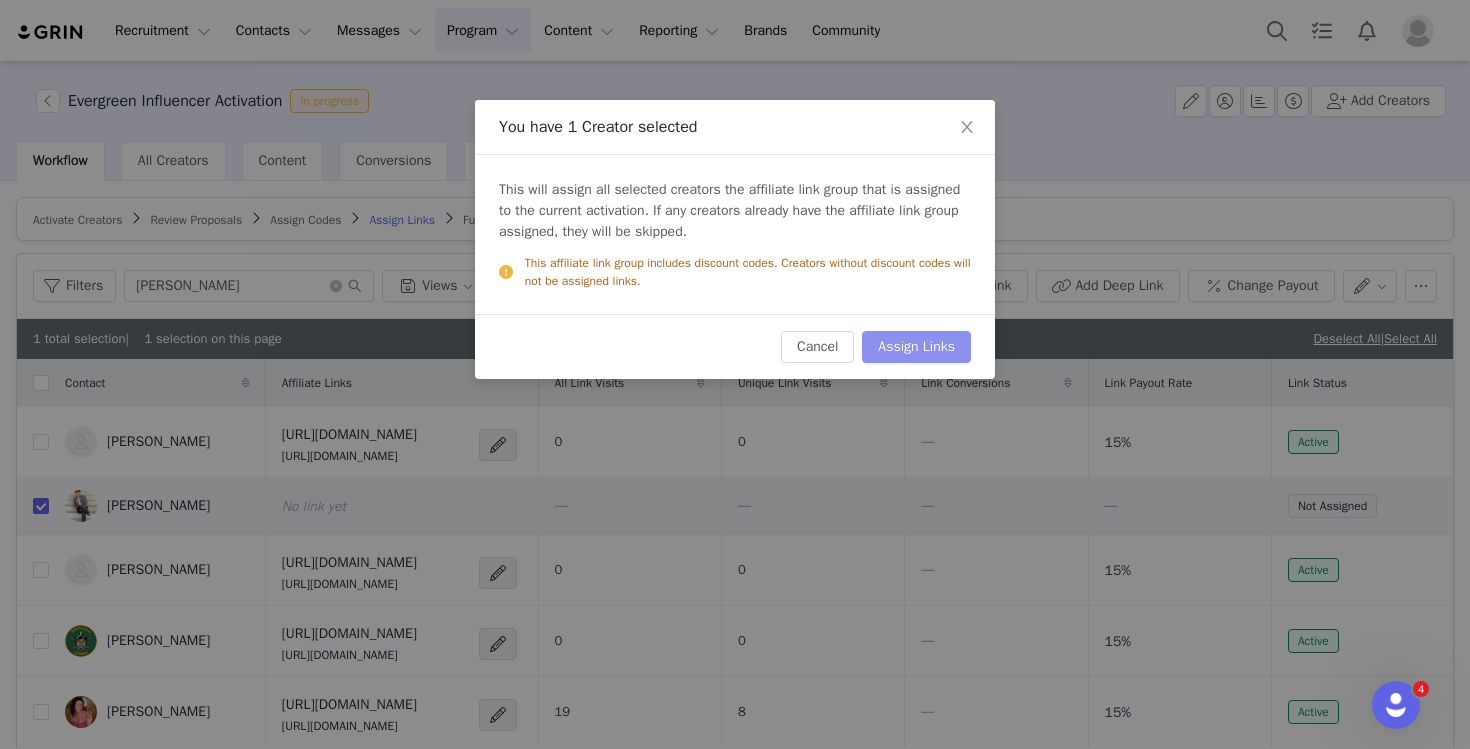click on "Assign Links" at bounding box center [916, 347] 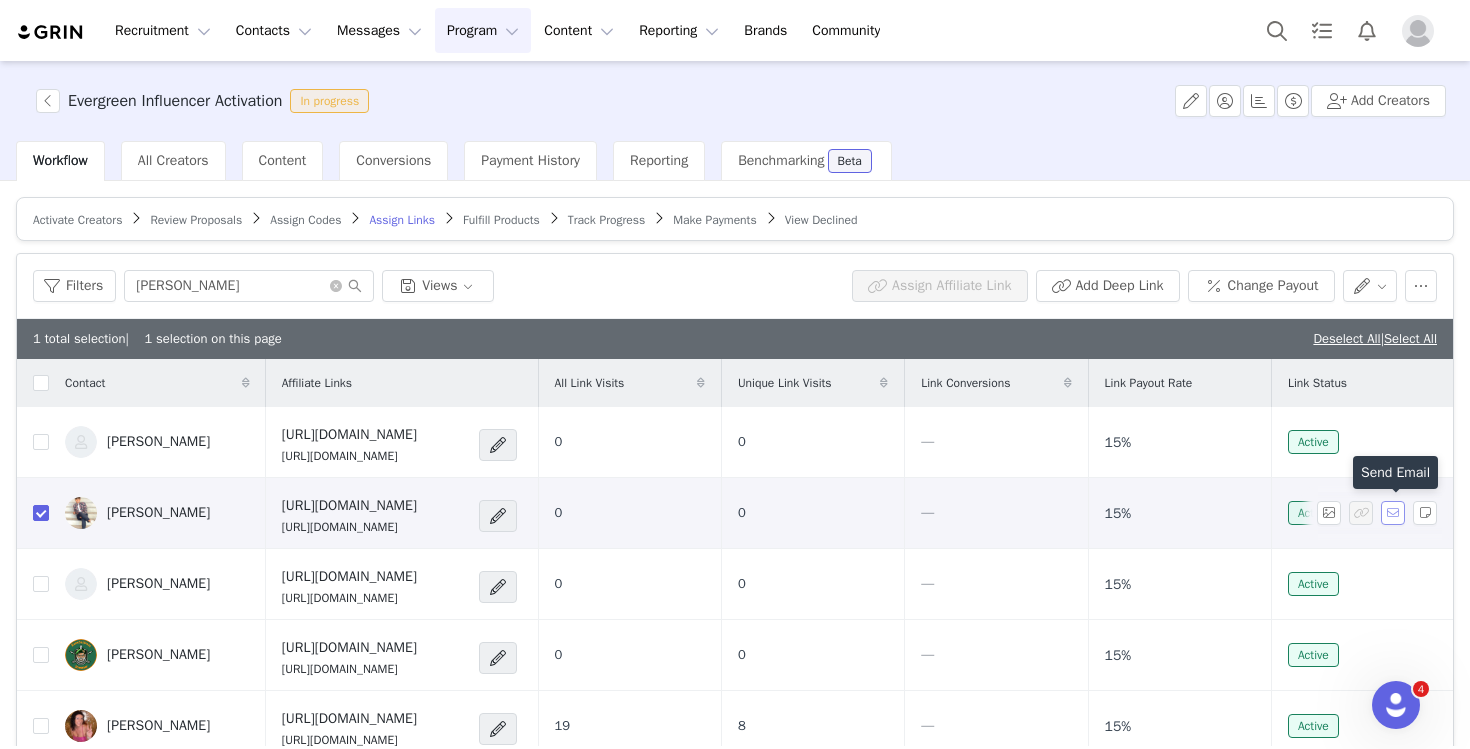 click at bounding box center [1393, 513] 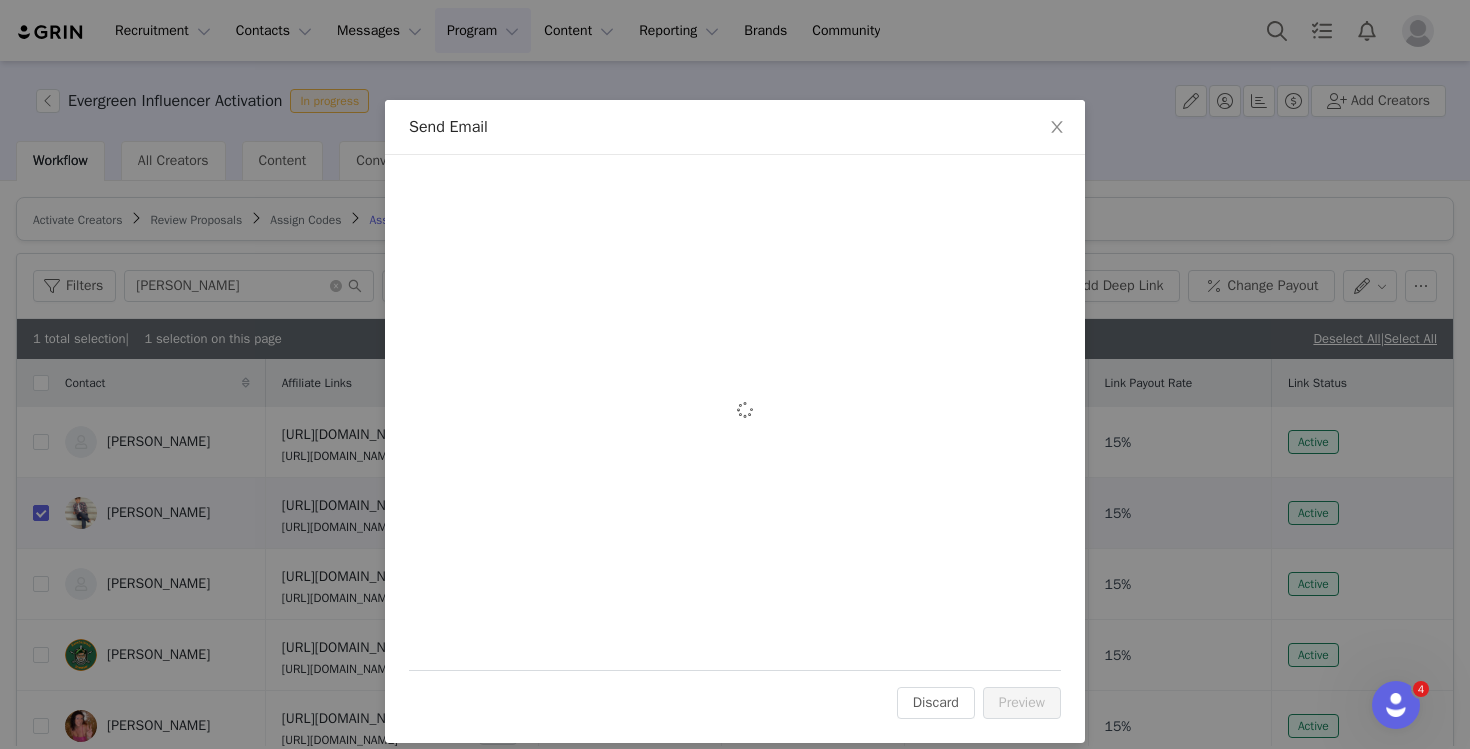 scroll, scrollTop: 0, scrollLeft: 0, axis: both 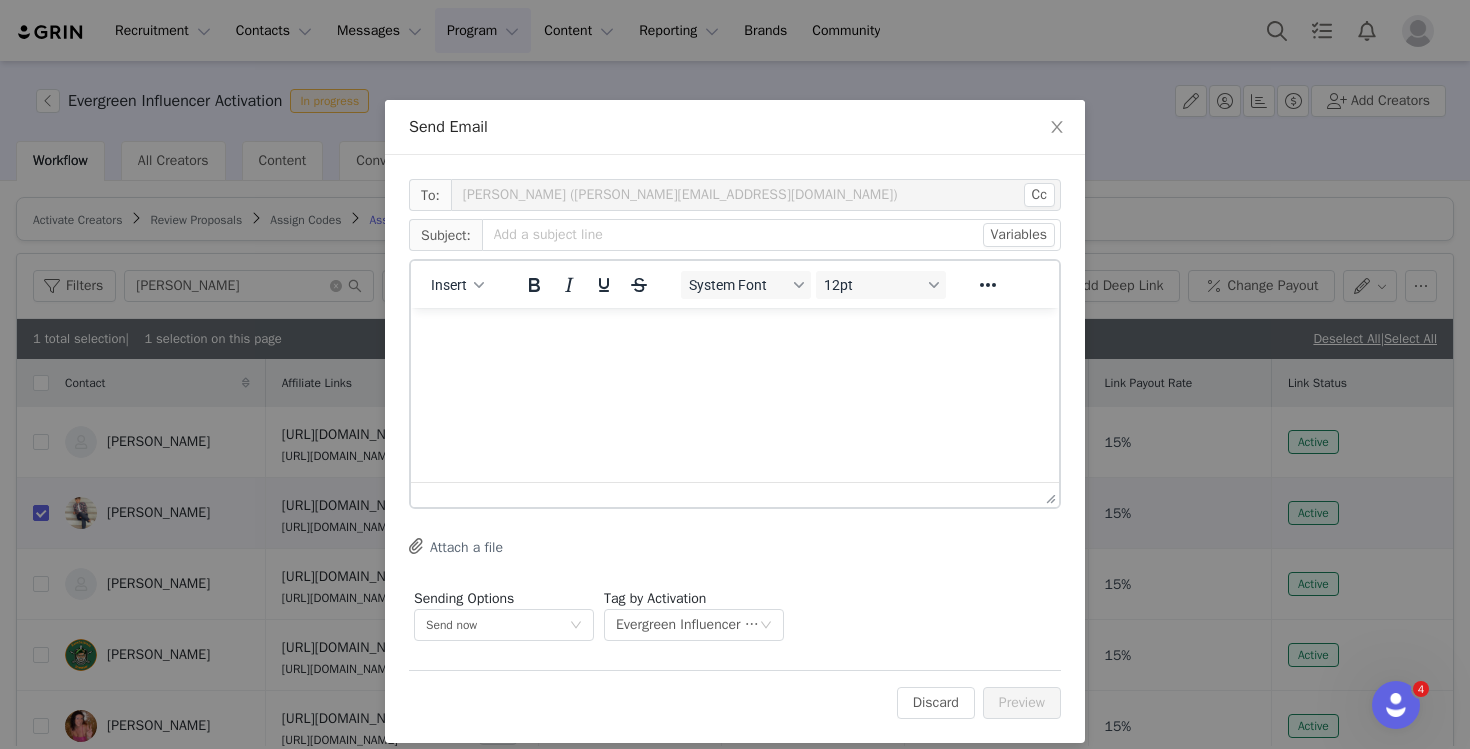 click on "Insert" at bounding box center (458, 284) 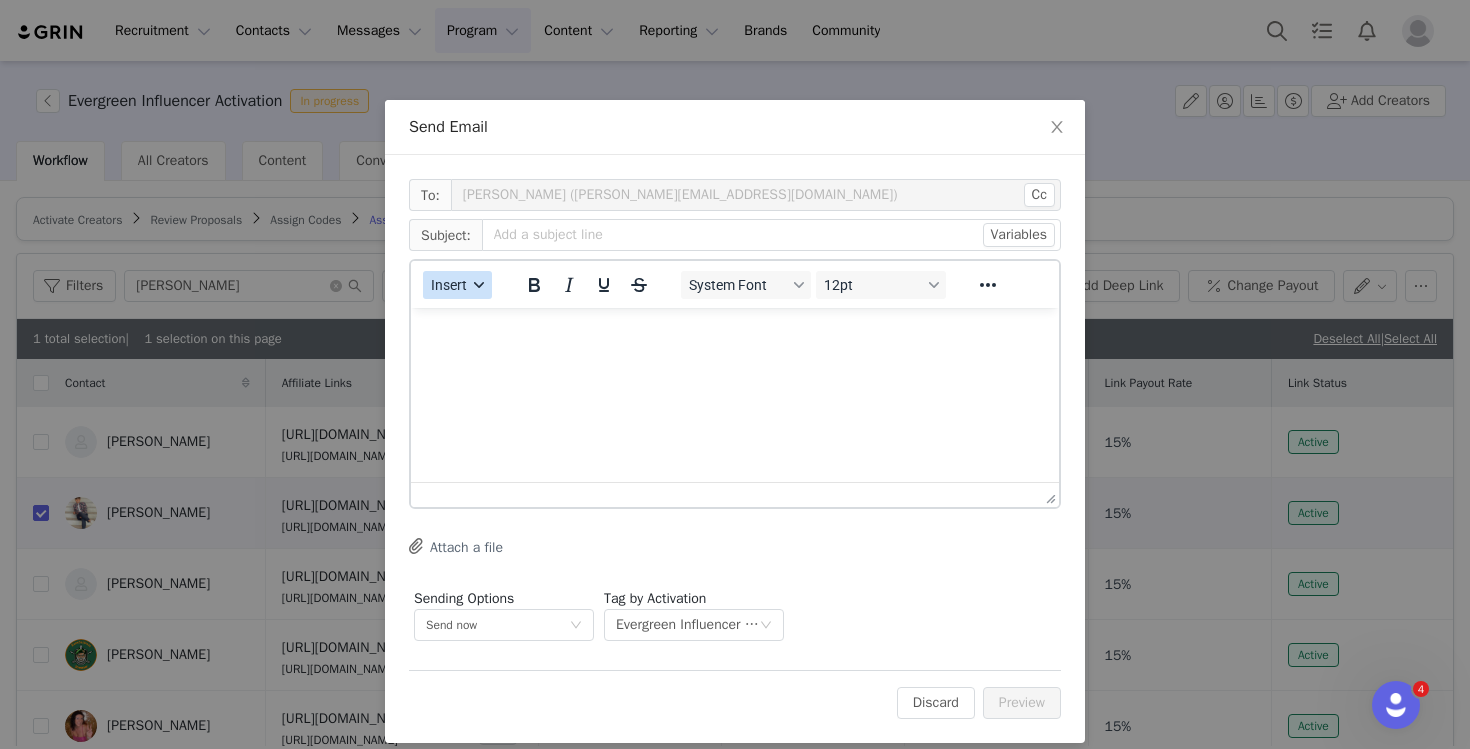 click on "Insert" at bounding box center [449, 285] 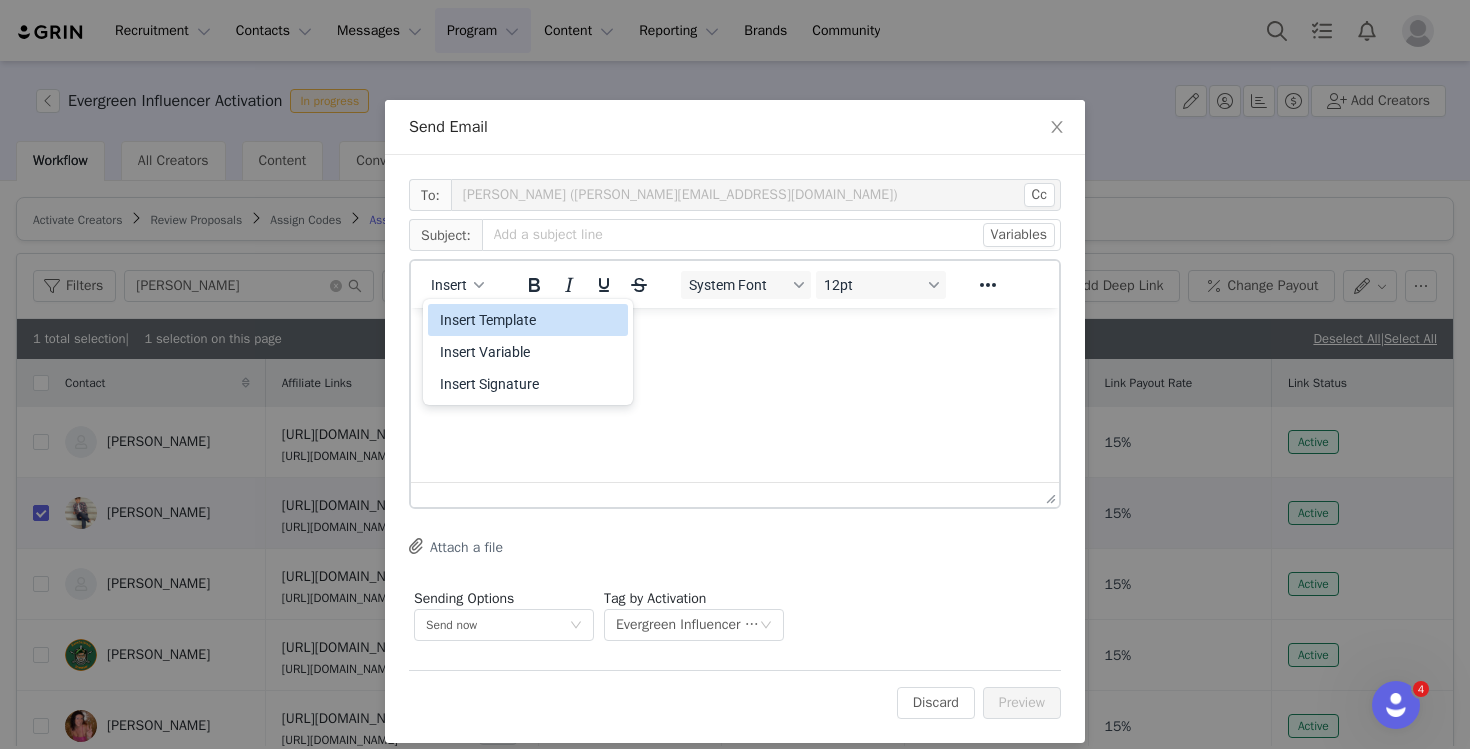 click on "Insert Template" at bounding box center [528, 320] 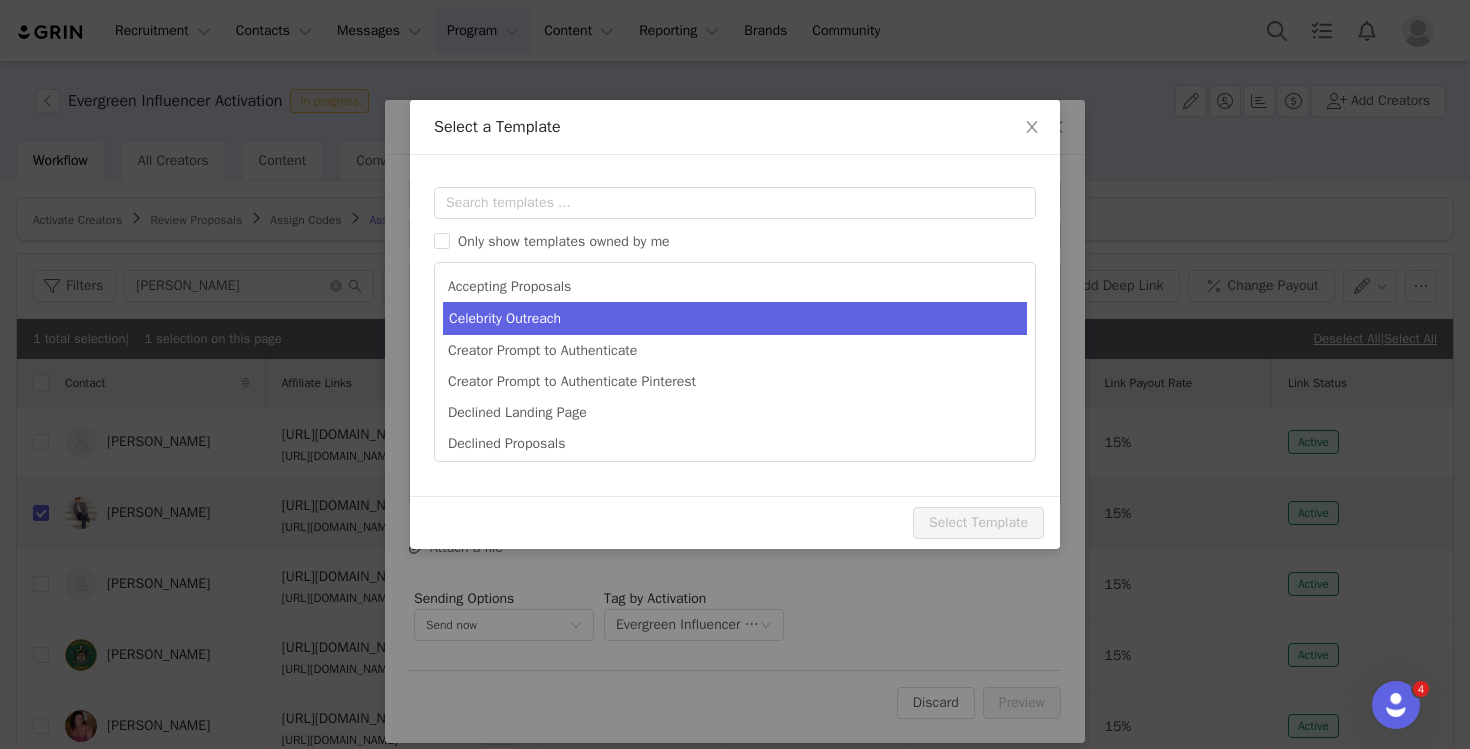 scroll, scrollTop: 0, scrollLeft: 0, axis: both 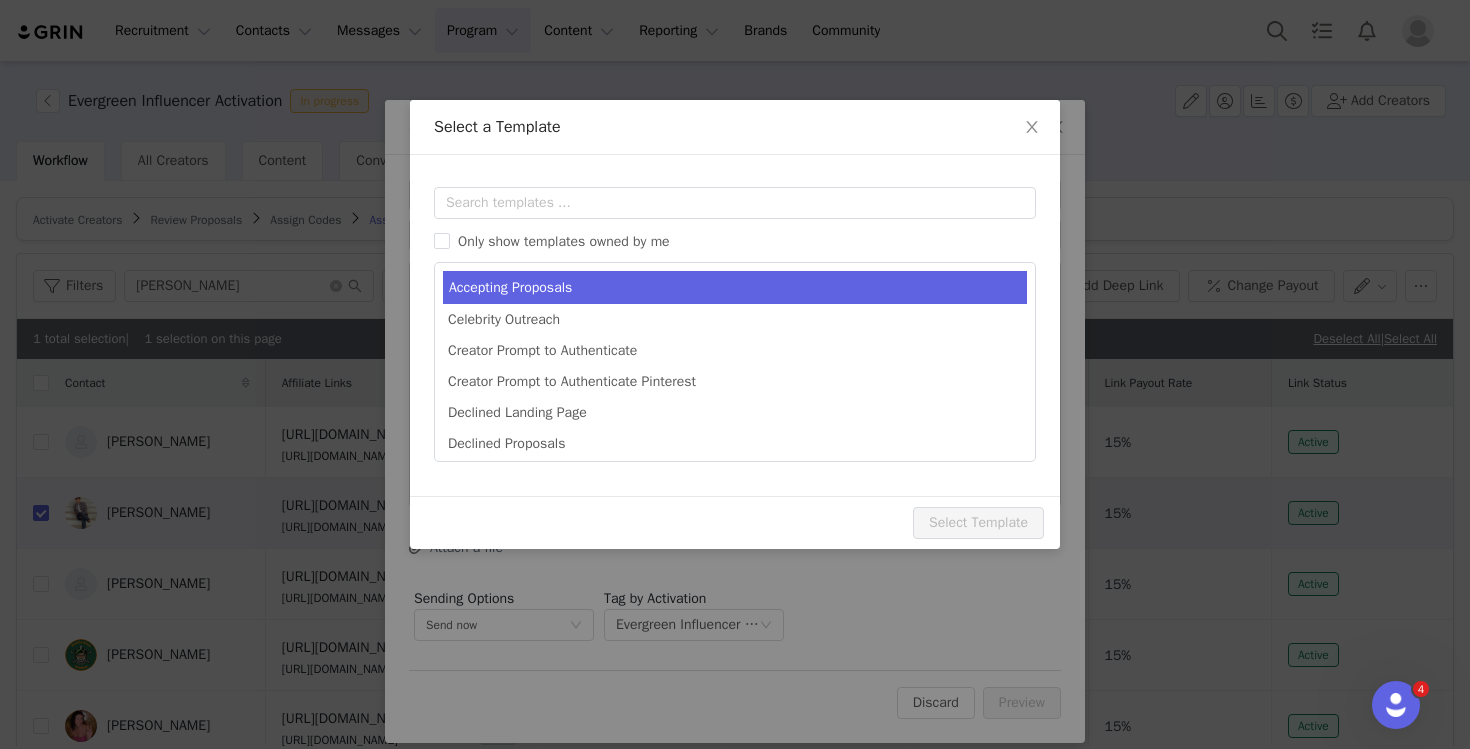 type on "Congrats [first_name]!" 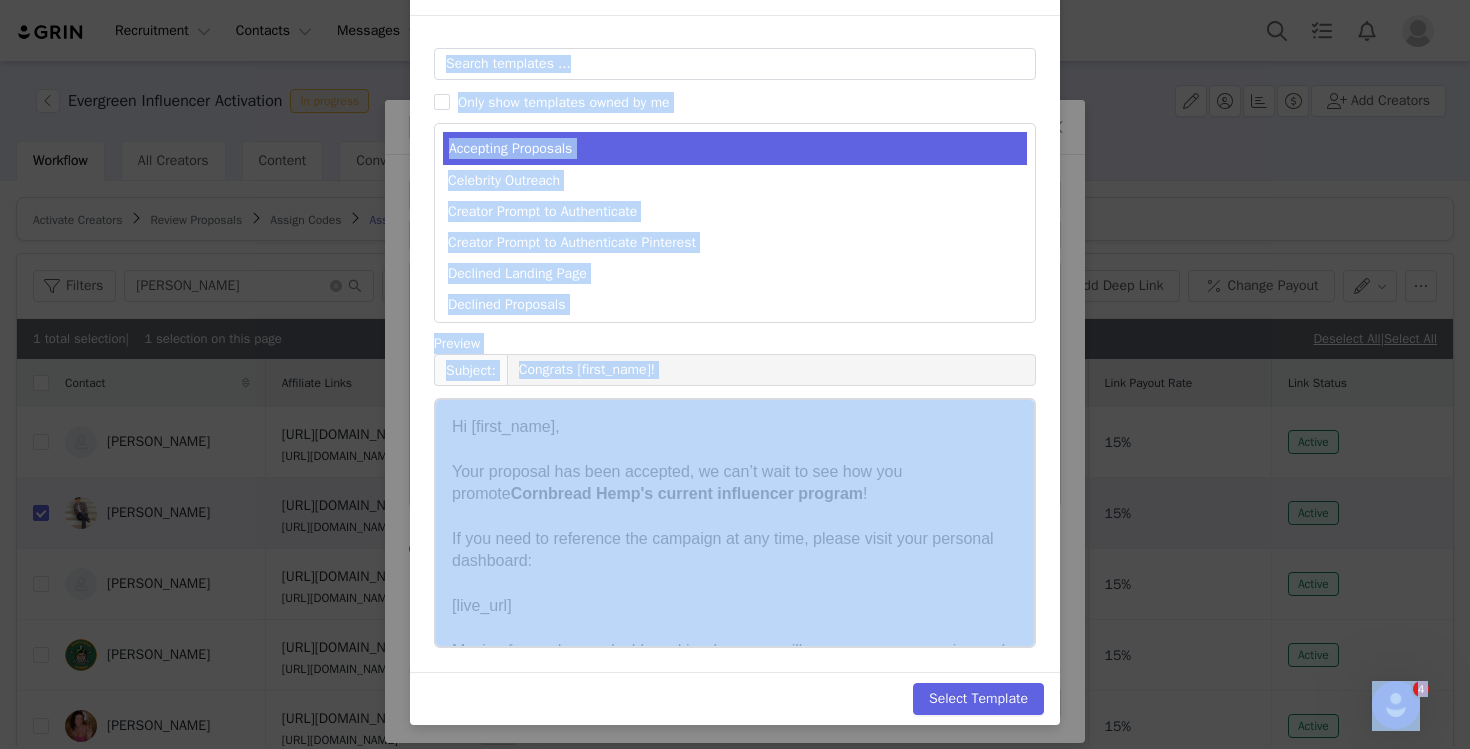 scroll, scrollTop: 139, scrollLeft: 0, axis: vertical 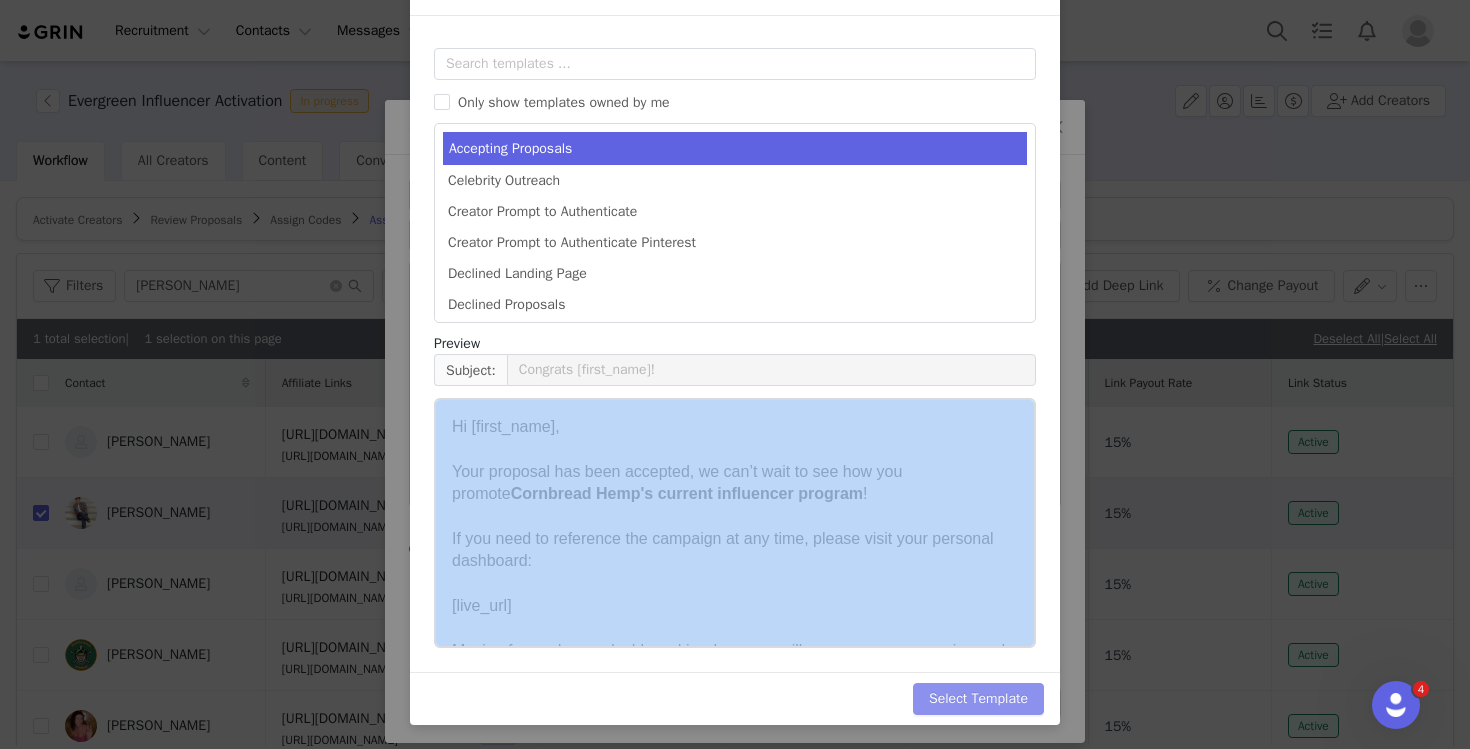 drag, startPoint x: 1038, startPoint y: 652, endPoint x: 985, endPoint y: 709, distance: 77.83315 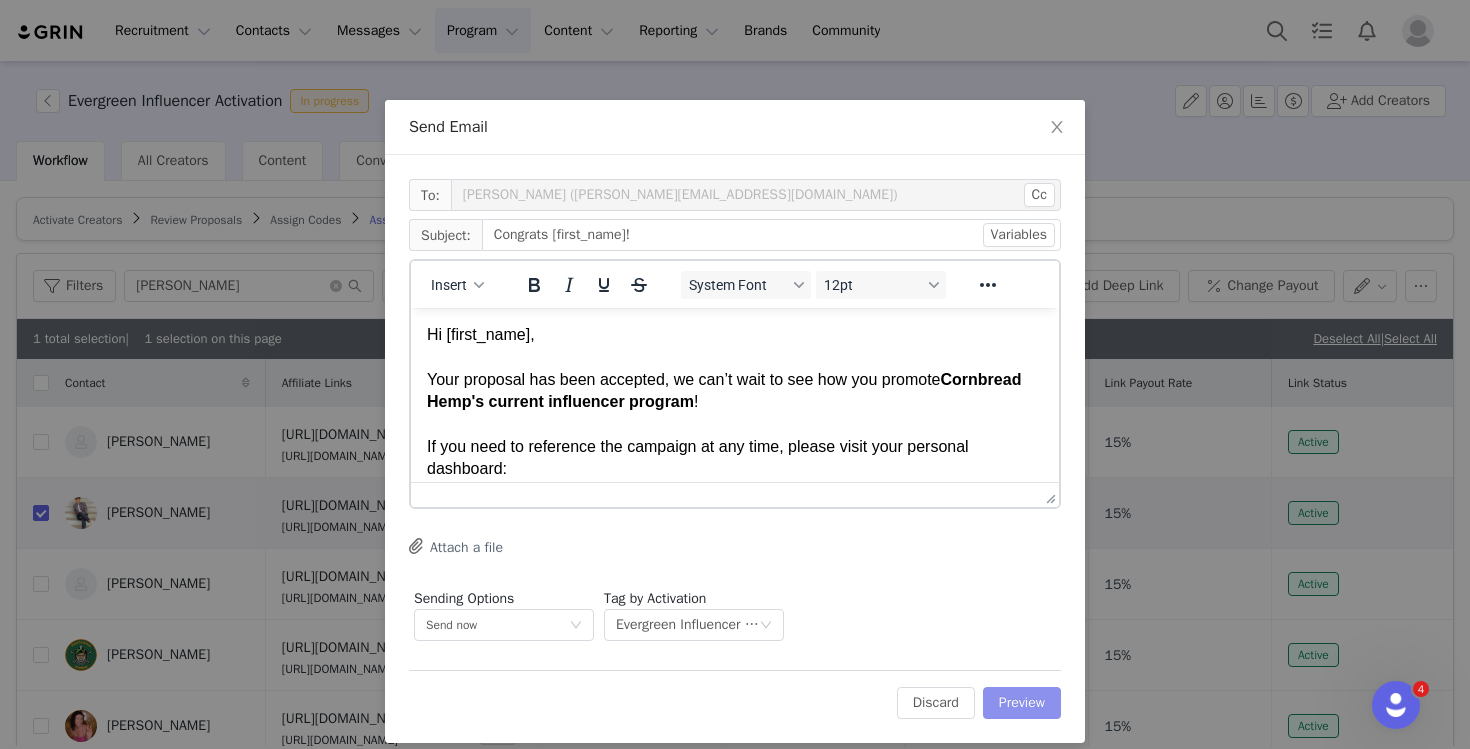 click on "Preview" at bounding box center (1022, 703) 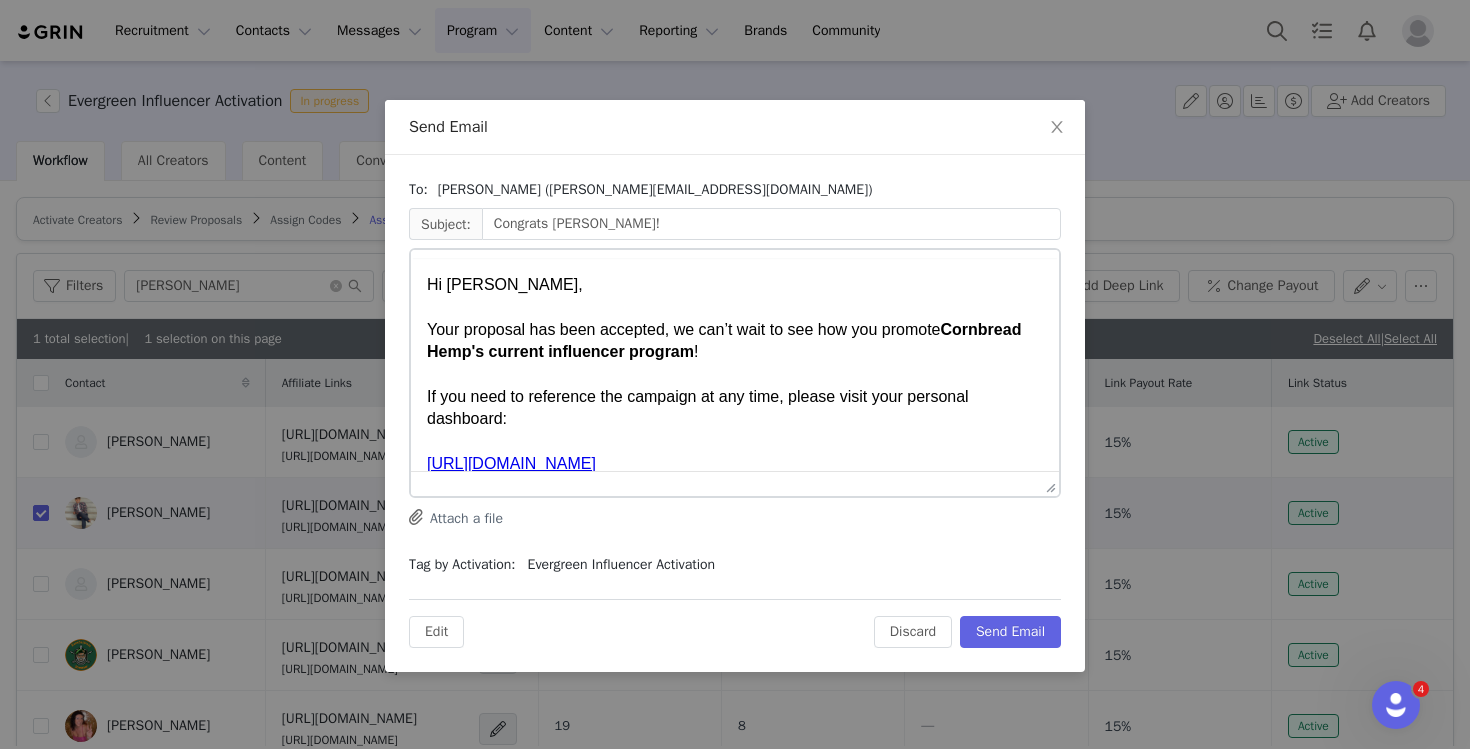 scroll, scrollTop: 0, scrollLeft: 0, axis: both 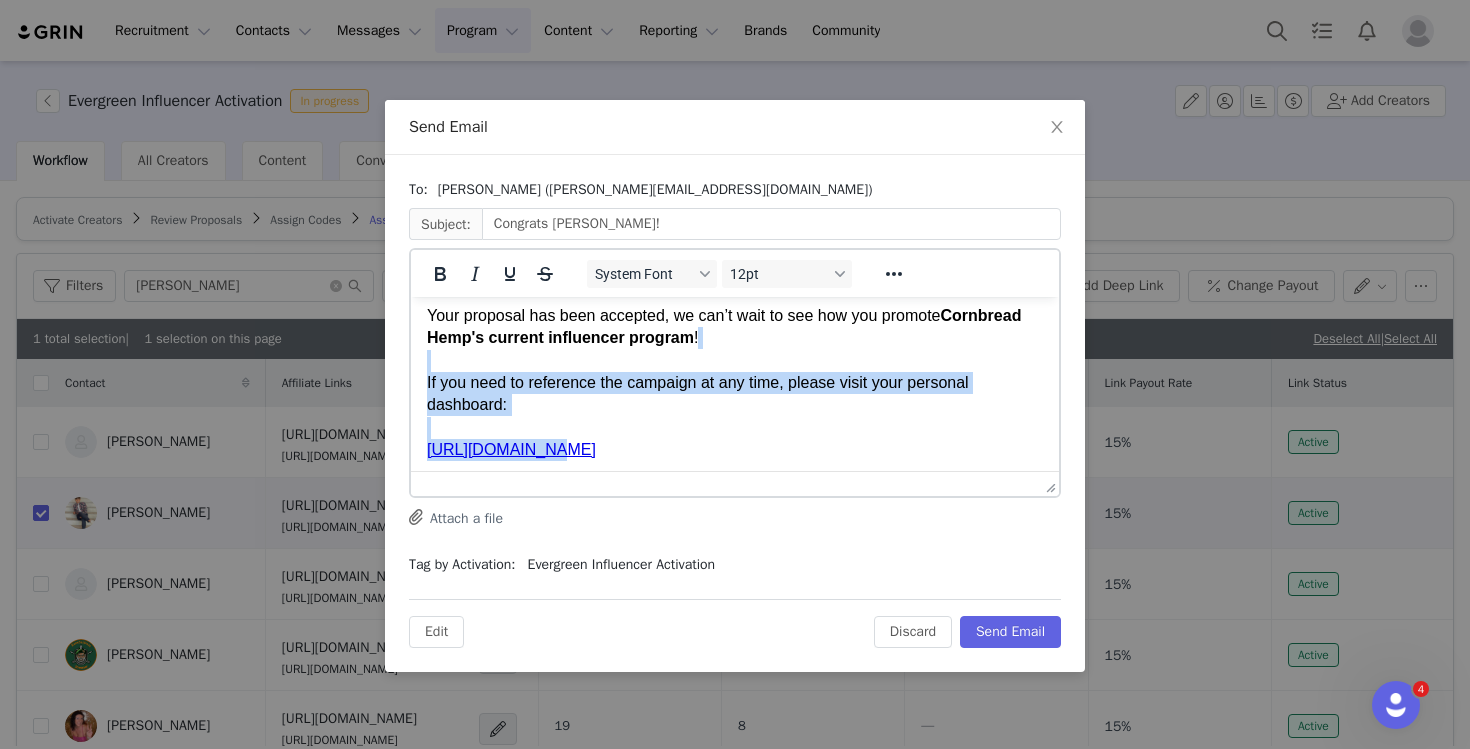 drag, startPoint x: 515, startPoint y: 406, endPoint x: 532, endPoint y: 434, distance: 32.75668 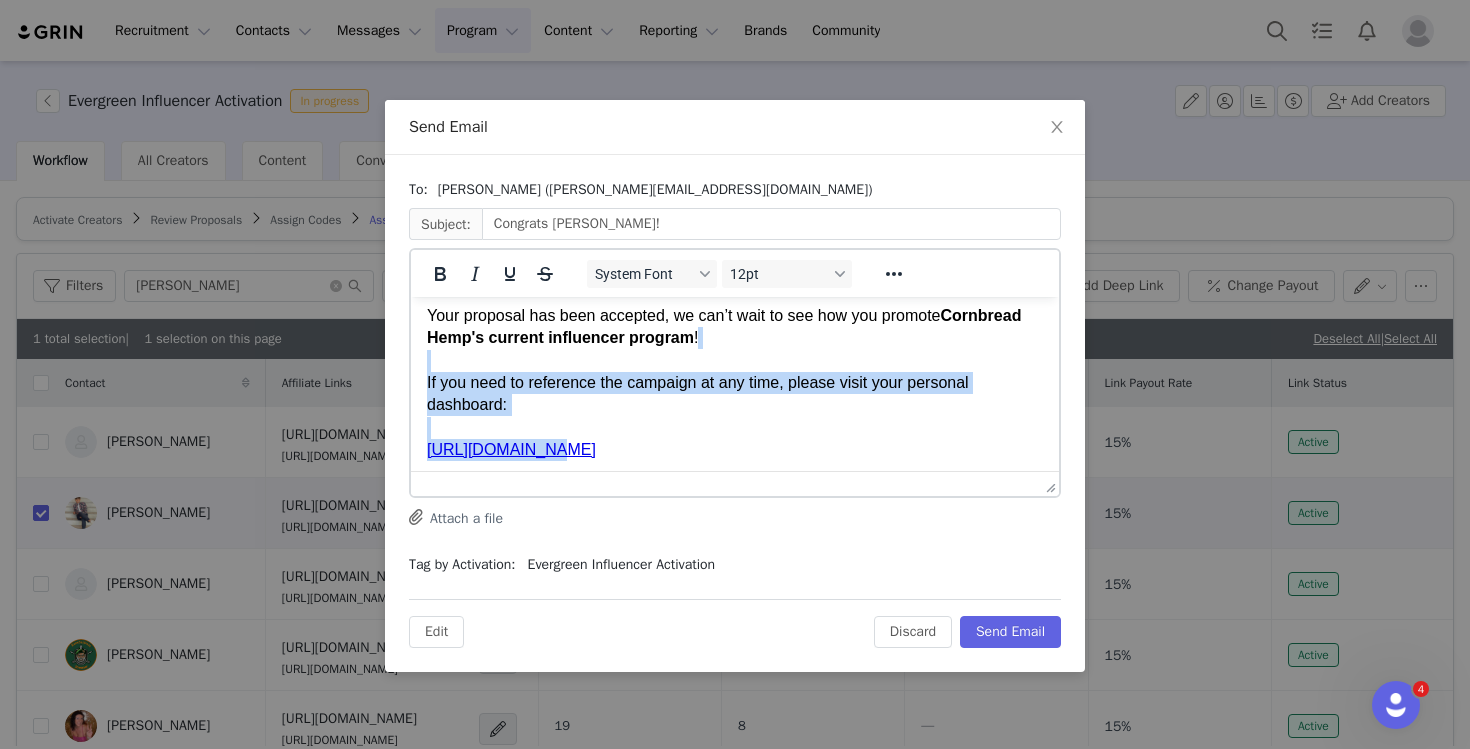 click on "Hi [PERSON_NAME],  Your proposal has been accepted, we can’t wait to see how you promote  Cornbread Hemp's current influencer program !  If you need to reference the campaign at any time, please visit your personal dashboard:  [URL][DOMAIN_NAME]   Moving forward, your dashboard is where you will manage your campaign and personal information.  Below you will find your  discount code and/or affiliate link to share with friends and family:    RWMUSIC15    [URL][DOMAIN_NAME]  Please remember to reference all brand and messaging guidelines through the campaign page. If you ever have any questions do not hesitate to reach out. Thank you!" at bounding box center (735, 540) 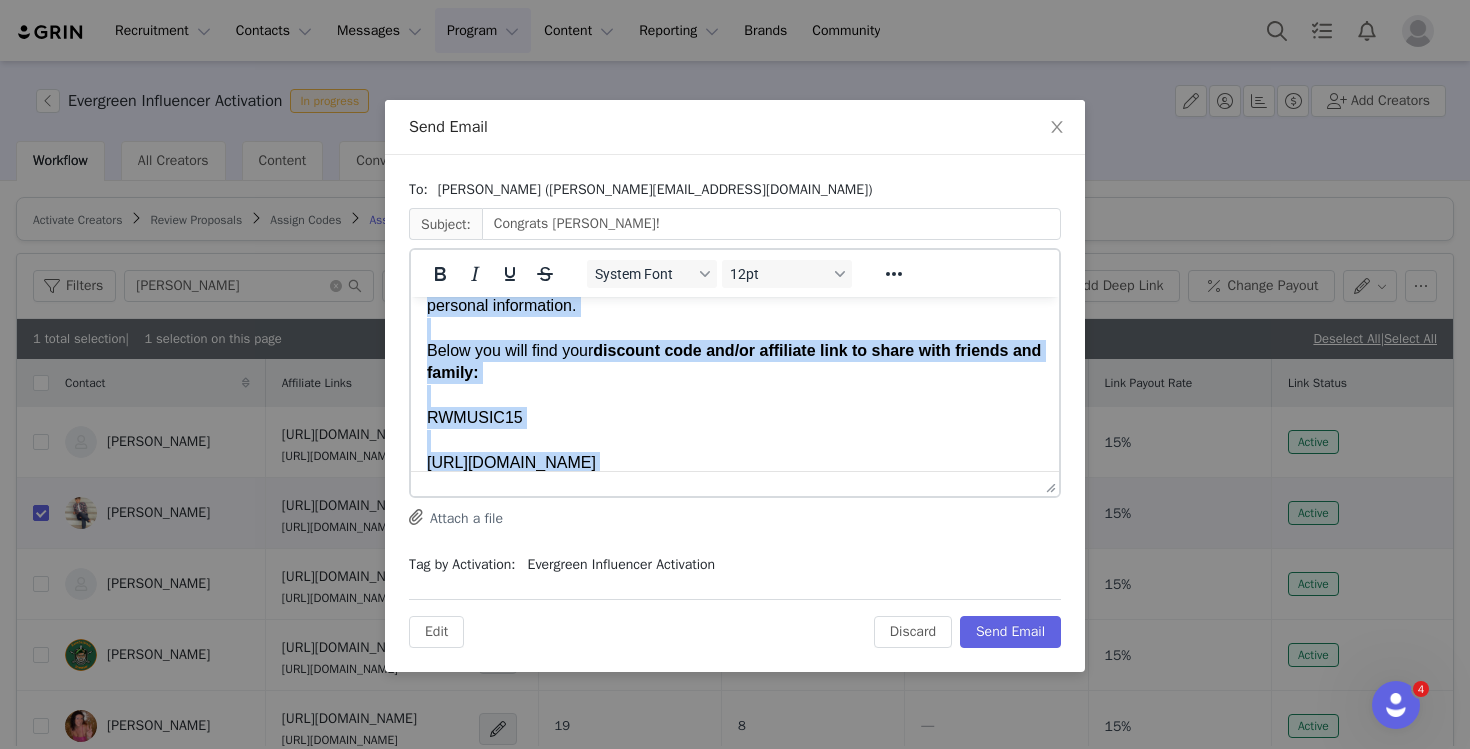scroll, scrollTop: 294, scrollLeft: 0, axis: vertical 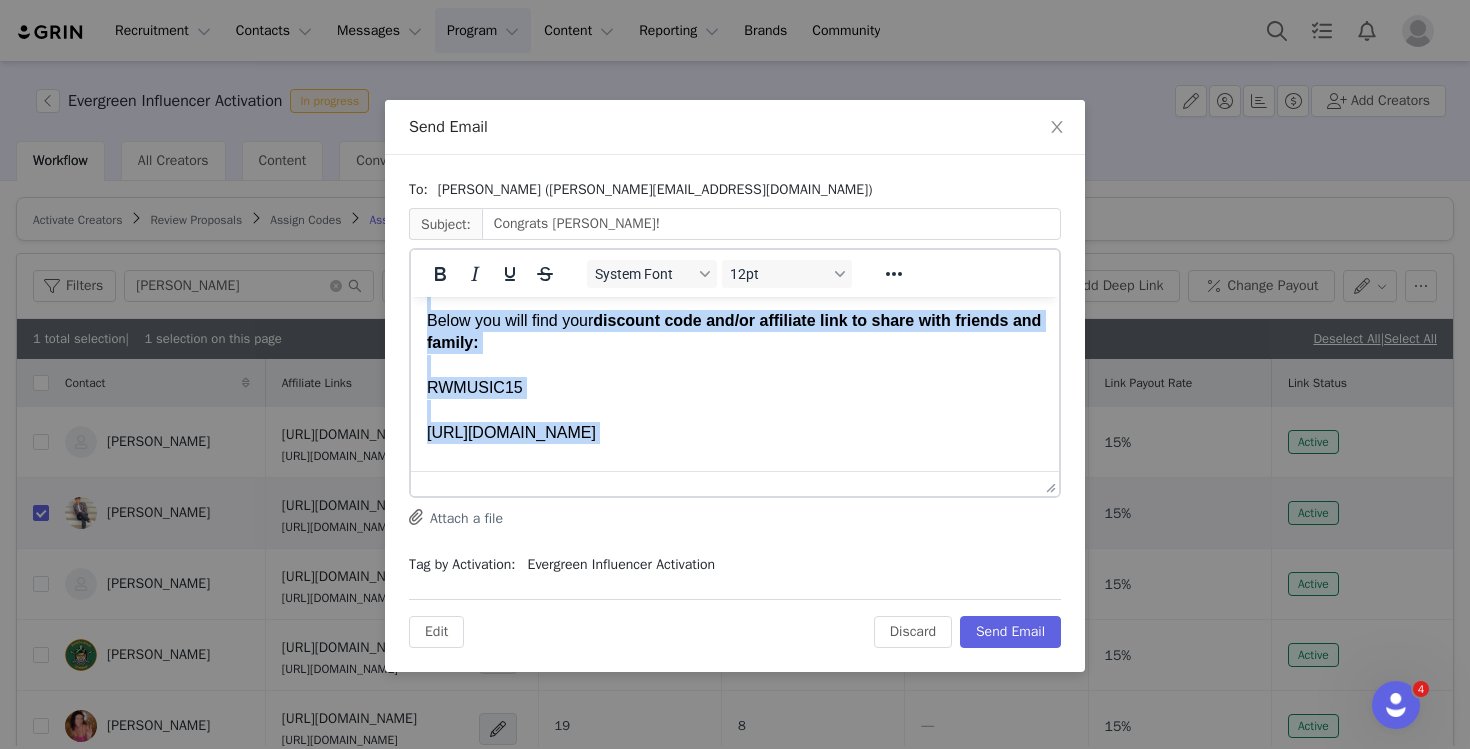 drag, startPoint x: 428, startPoint y: 379, endPoint x: 832, endPoint y: 434, distance: 407.72662 